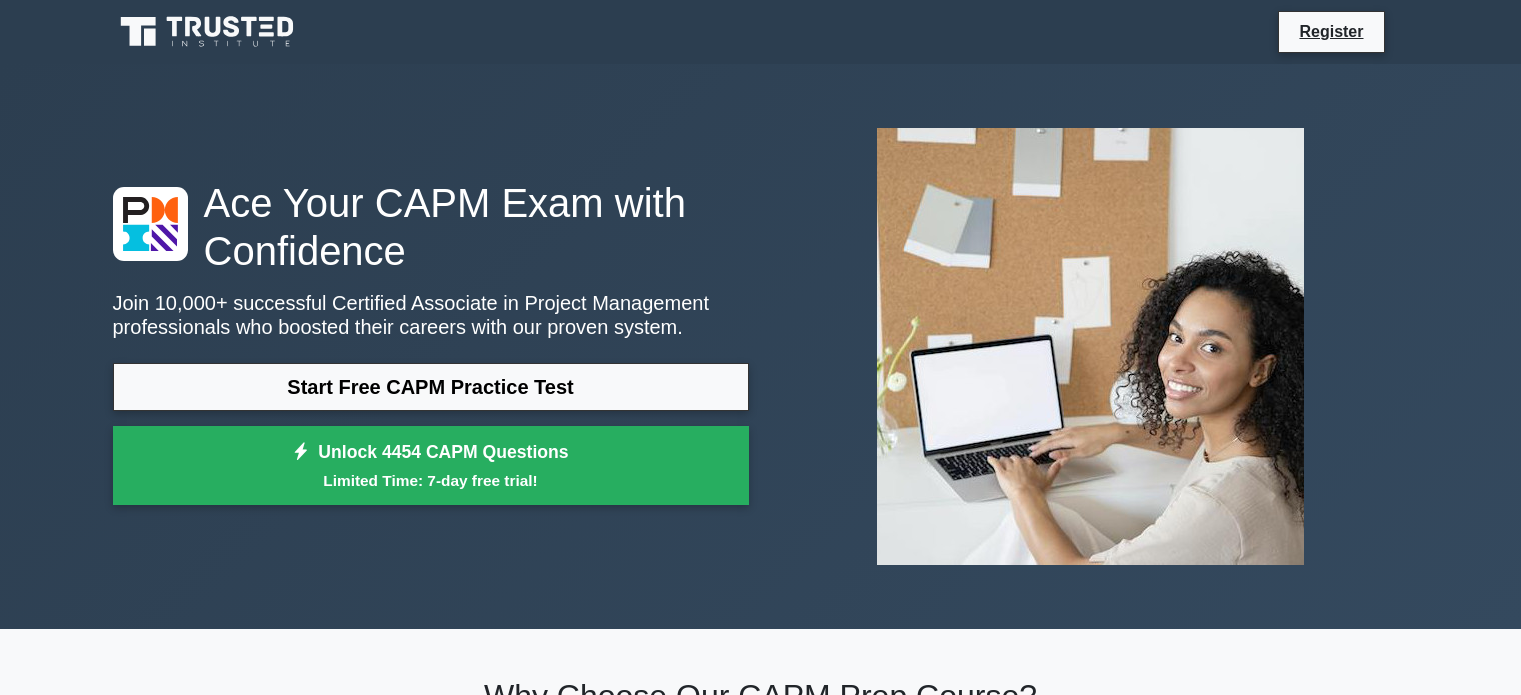 scroll, scrollTop: 0, scrollLeft: 0, axis: both 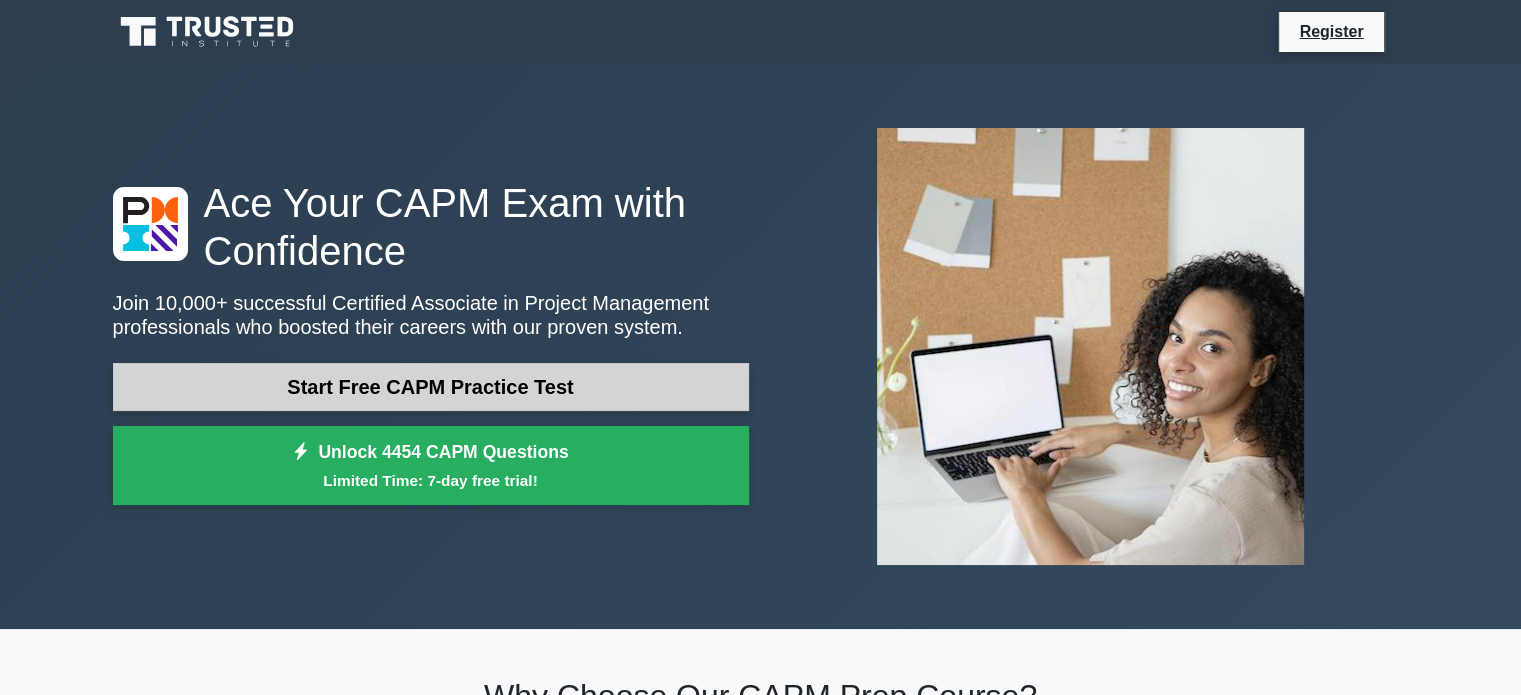 click on "Start Free CAPM Practice Test" at bounding box center (431, 387) 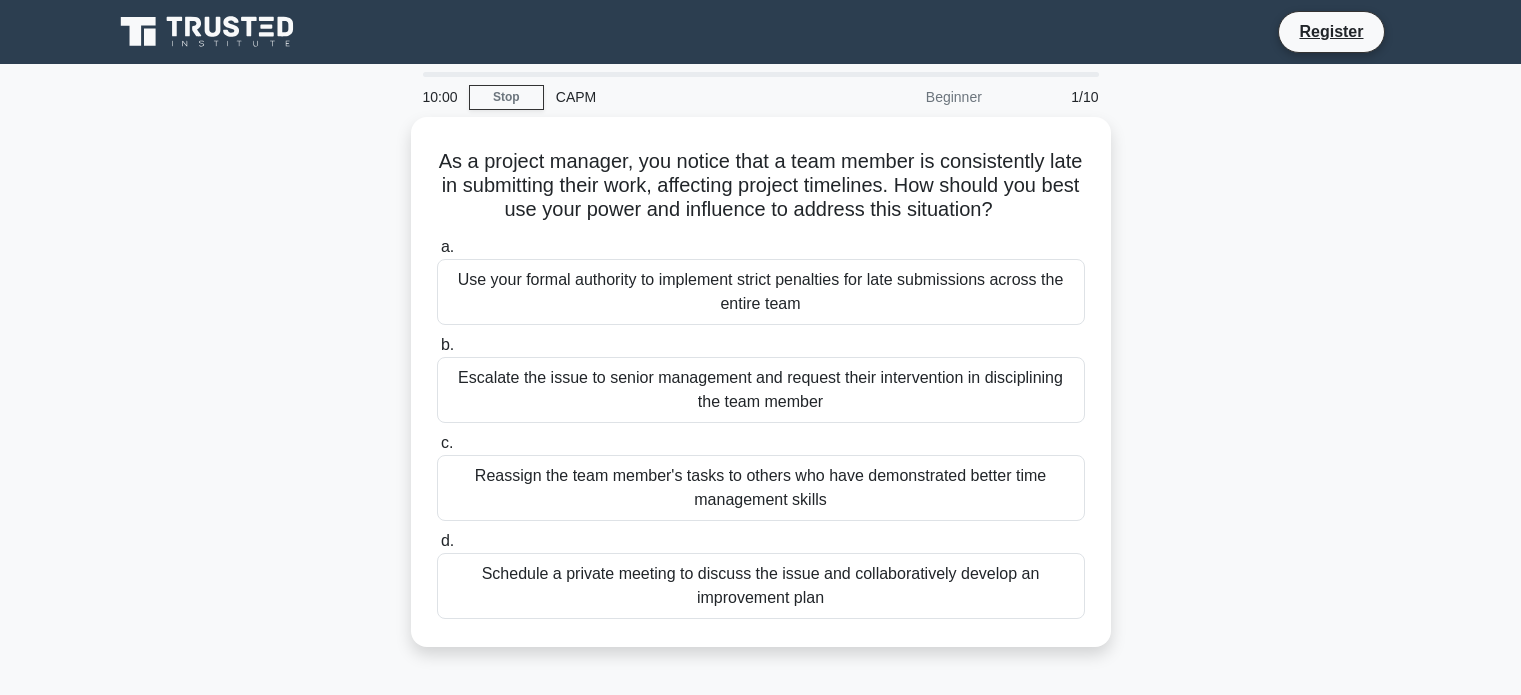 scroll, scrollTop: 0, scrollLeft: 0, axis: both 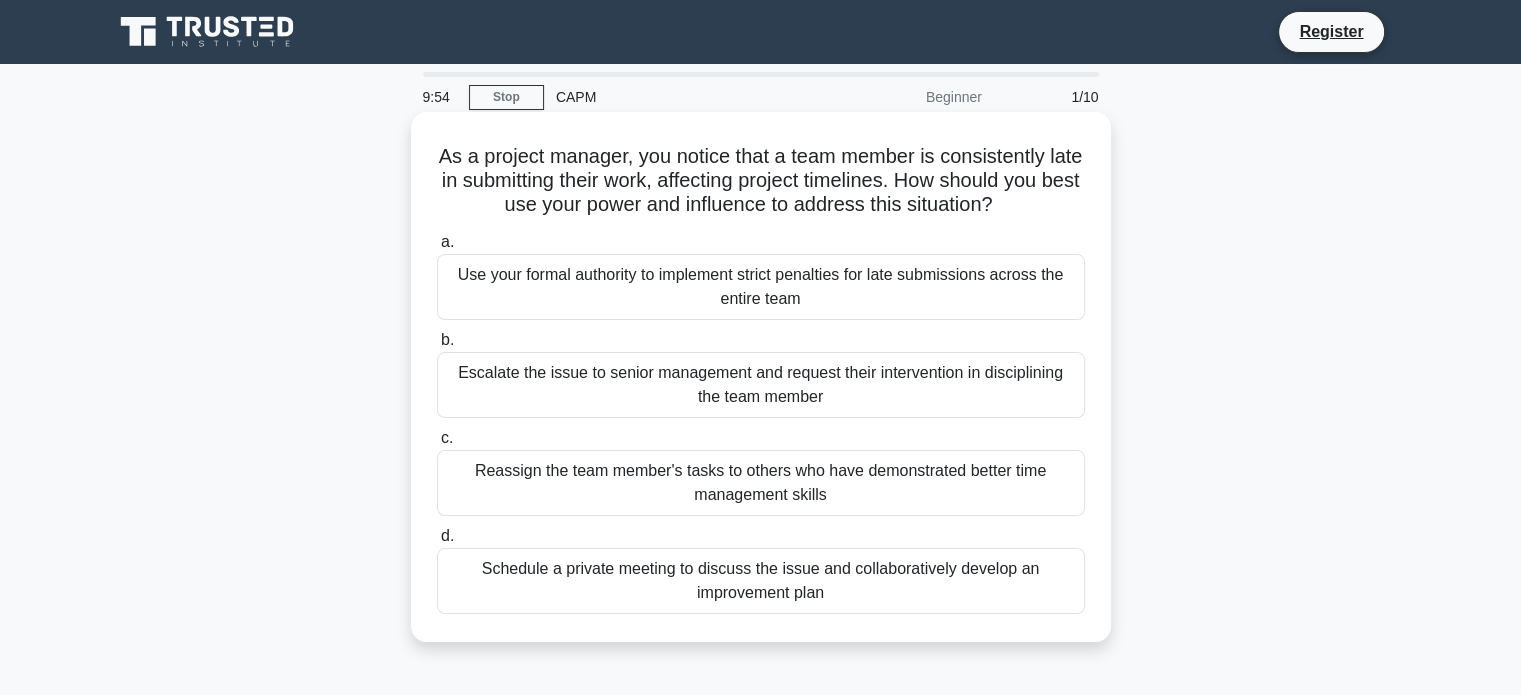 click on "Schedule a private meeting to discuss the issue and collaboratively develop an improvement plan" at bounding box center (761, 581) 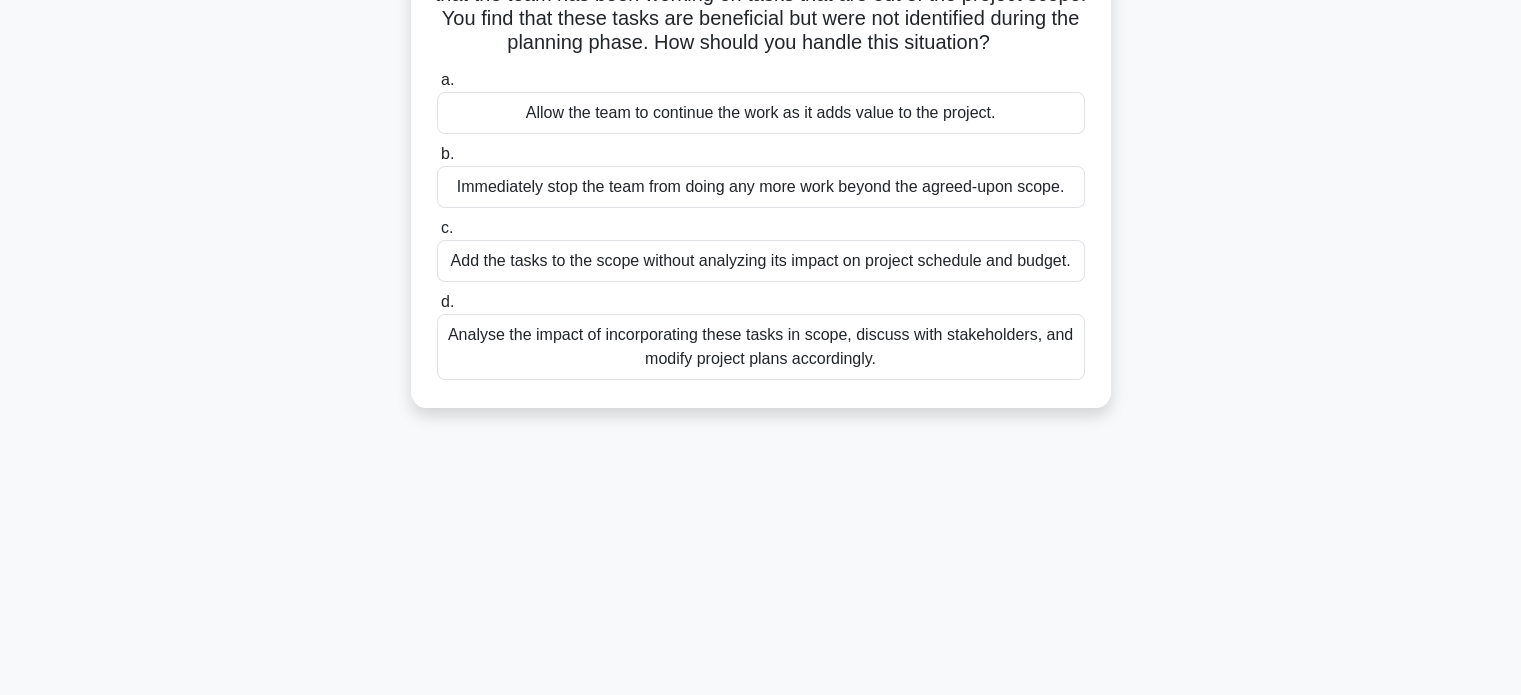 scroll, scrollTop: 100, scrollLeft: 0, axis: vertical 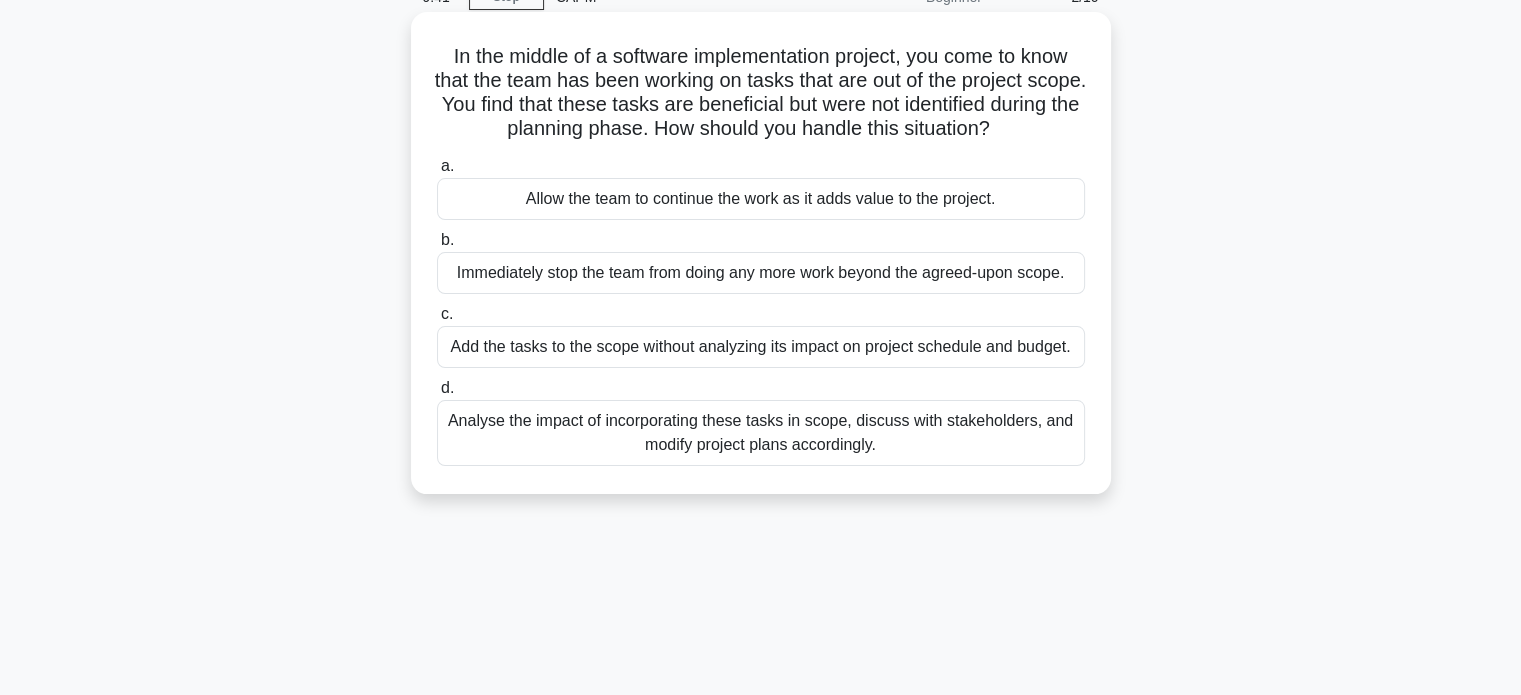 click on "Immediately stop the team from doing any more work beyond the agreed-upon scope." at bounding box center (761, 273) 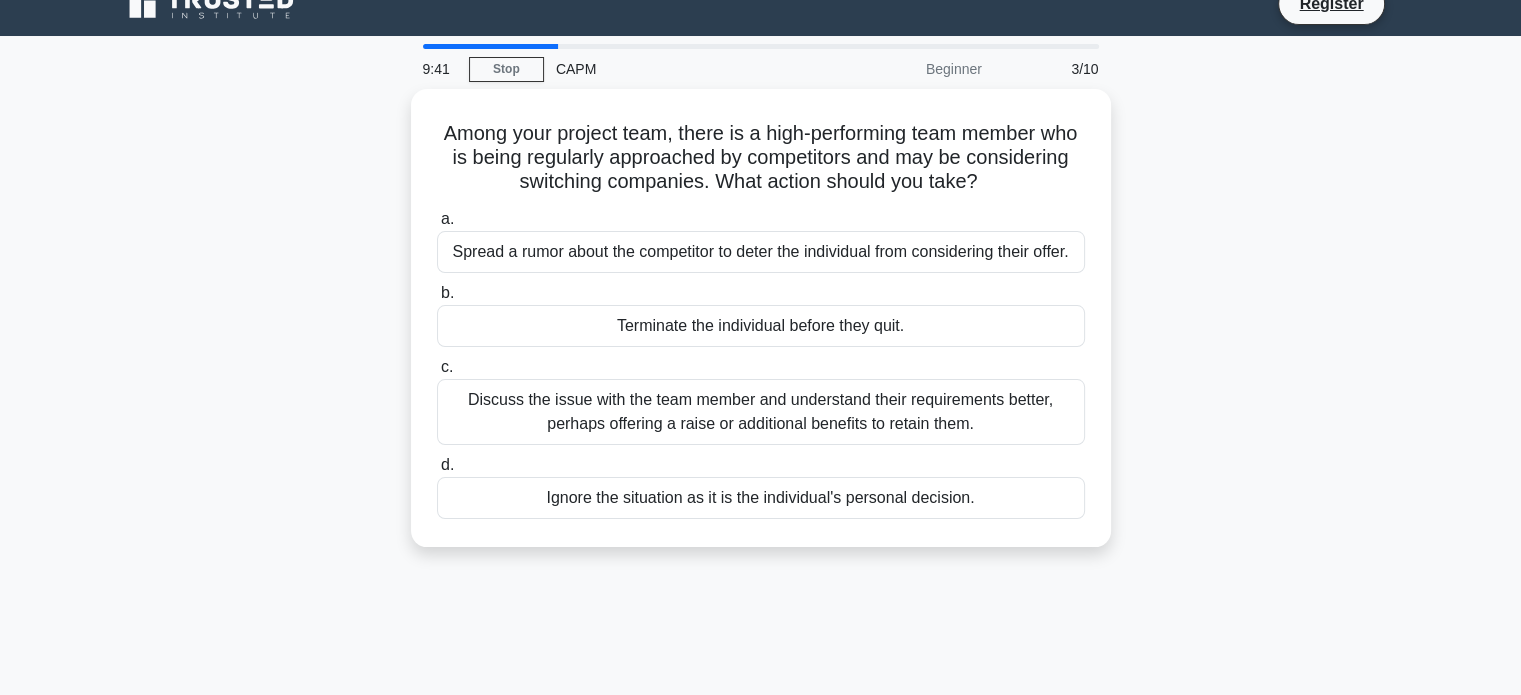 scroll, scrollTop: 0, scrollLeft: 0, axis: both 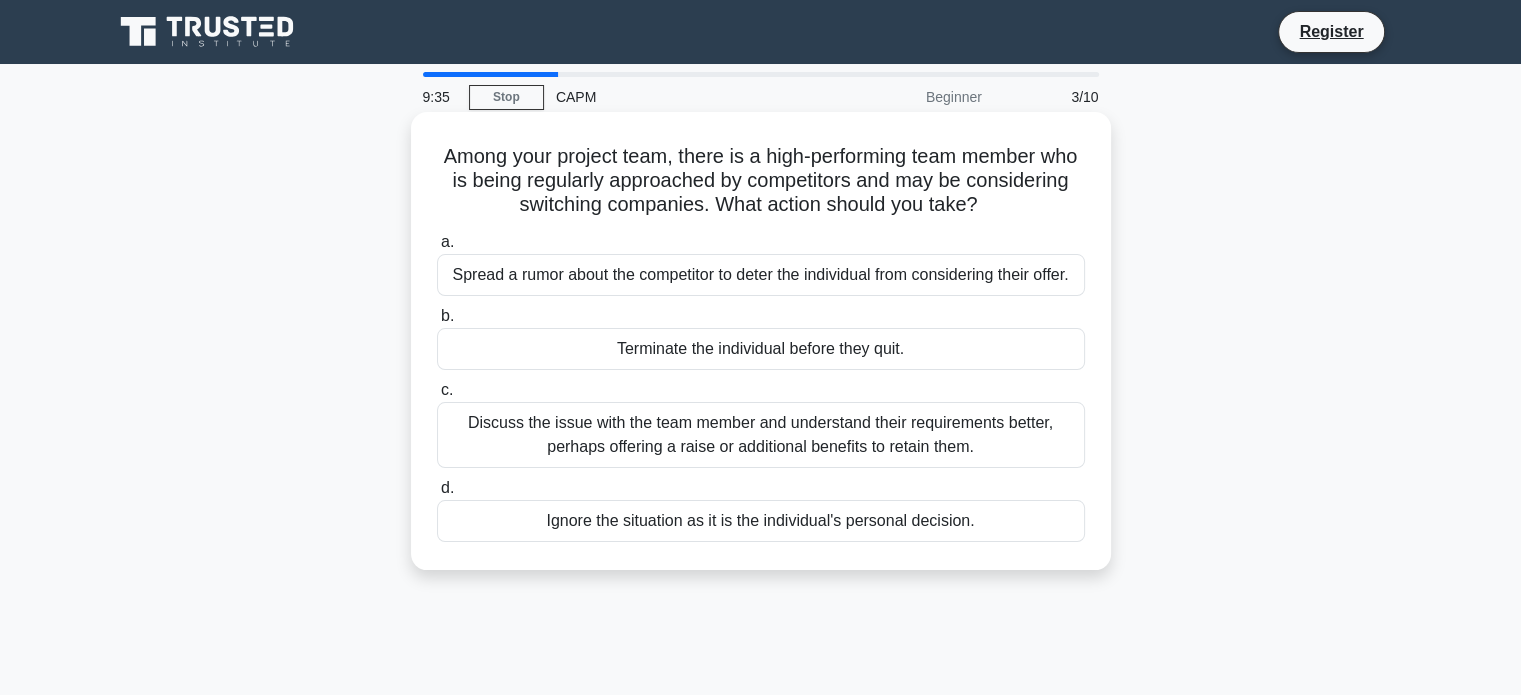click on "Discuss the issue with the team member and understand their requirements better, perhaps offering a raise or additional benefits to retain them." at bounding box center (761, 435) 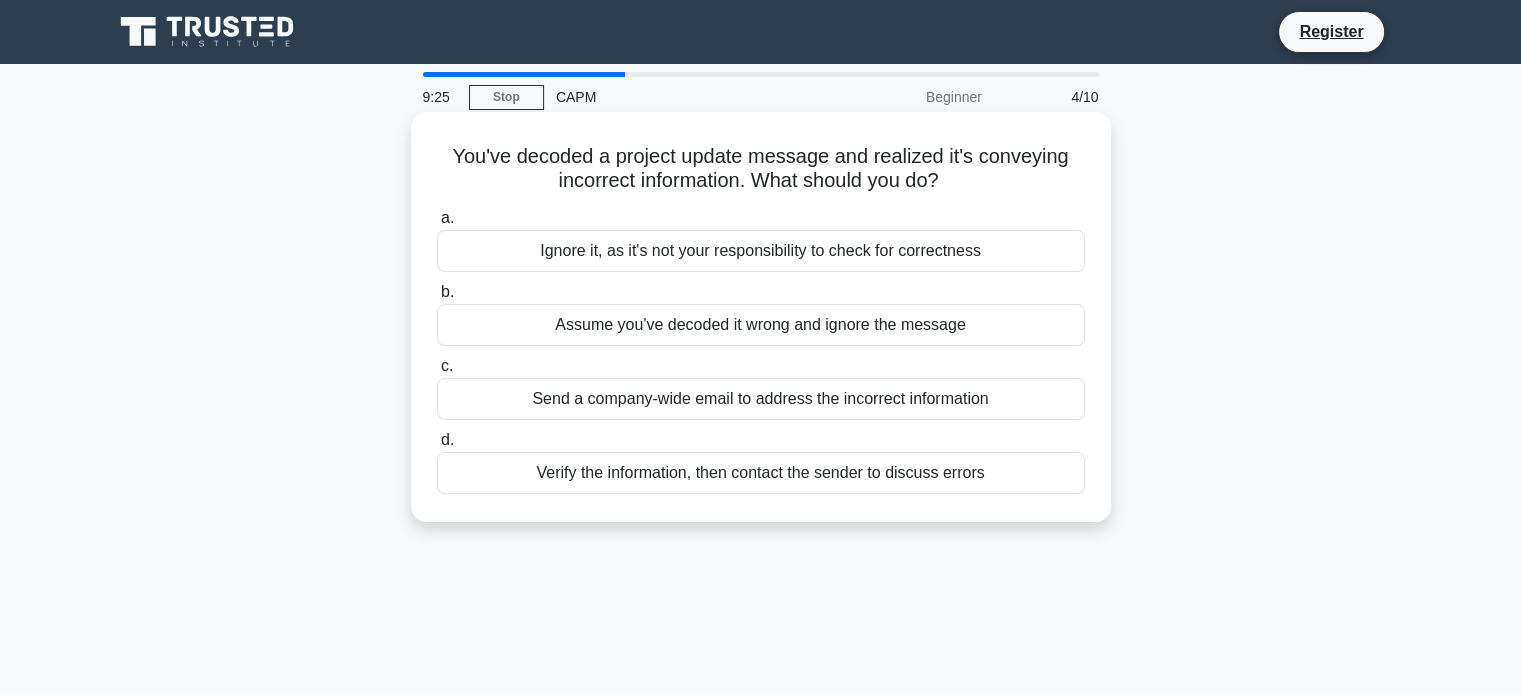 click on "Verify the information, then contact the sender to discuss errors" at bounding box center [761, 473] 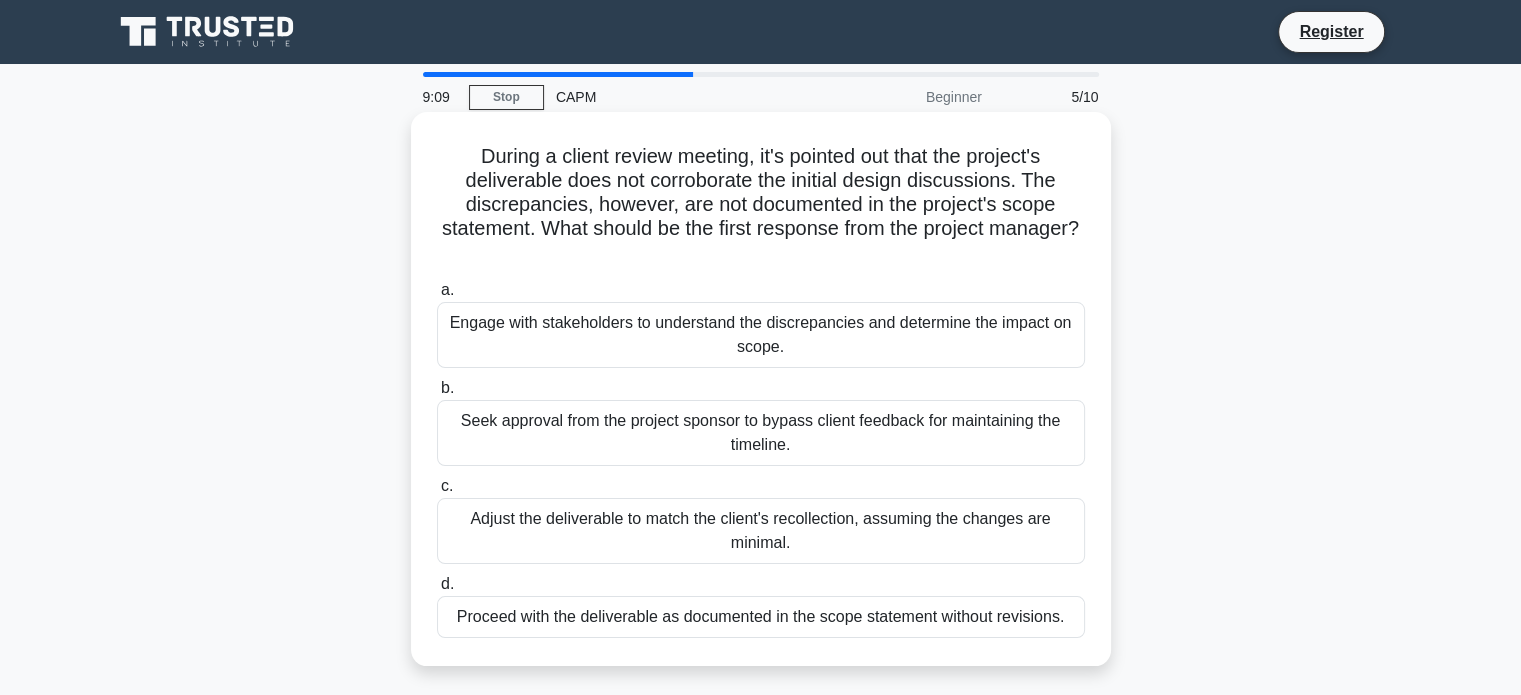 click on "Engage with stakeholders to understand the discrepancies and determine the impact on scope." at bounding box center [761, 335] 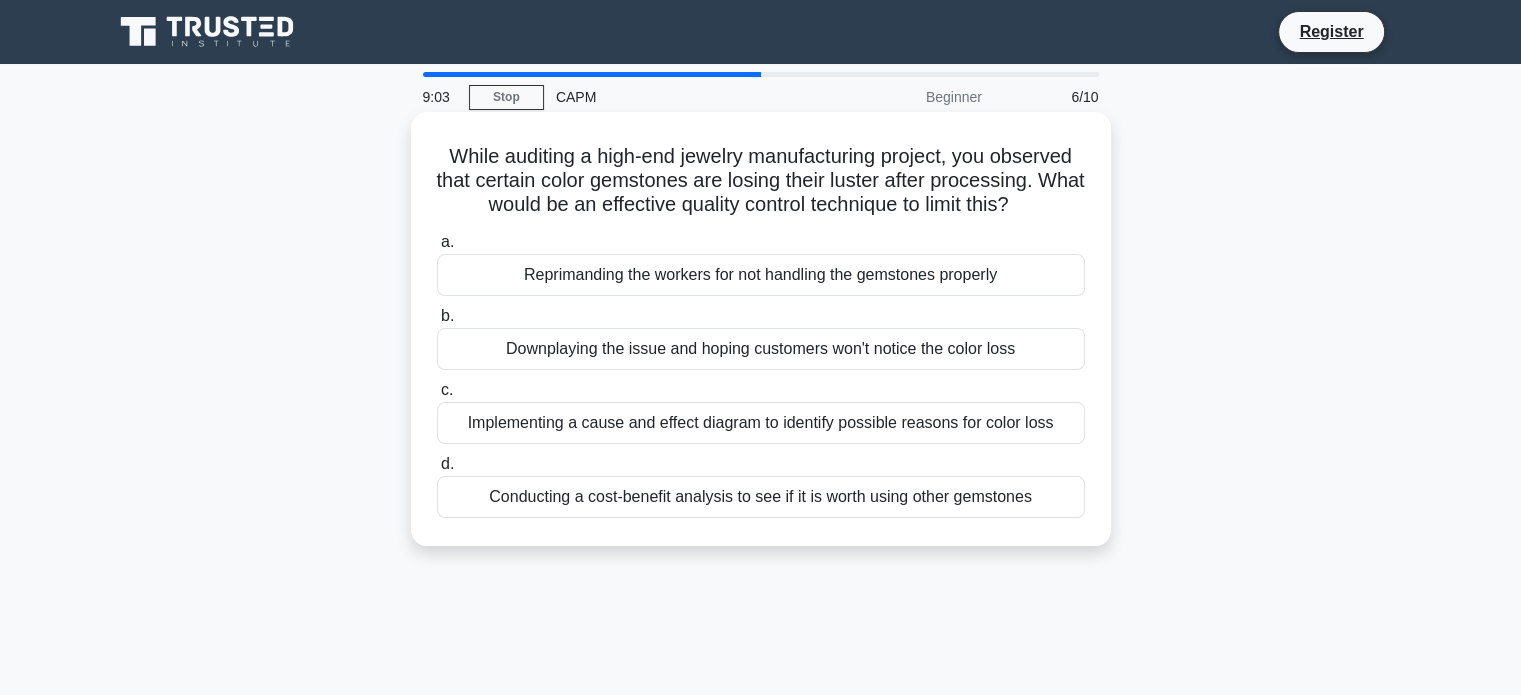 click on "Implementing a cause and effect diagram to identify possible reasons for color loss" at bounding box center (761, 423) 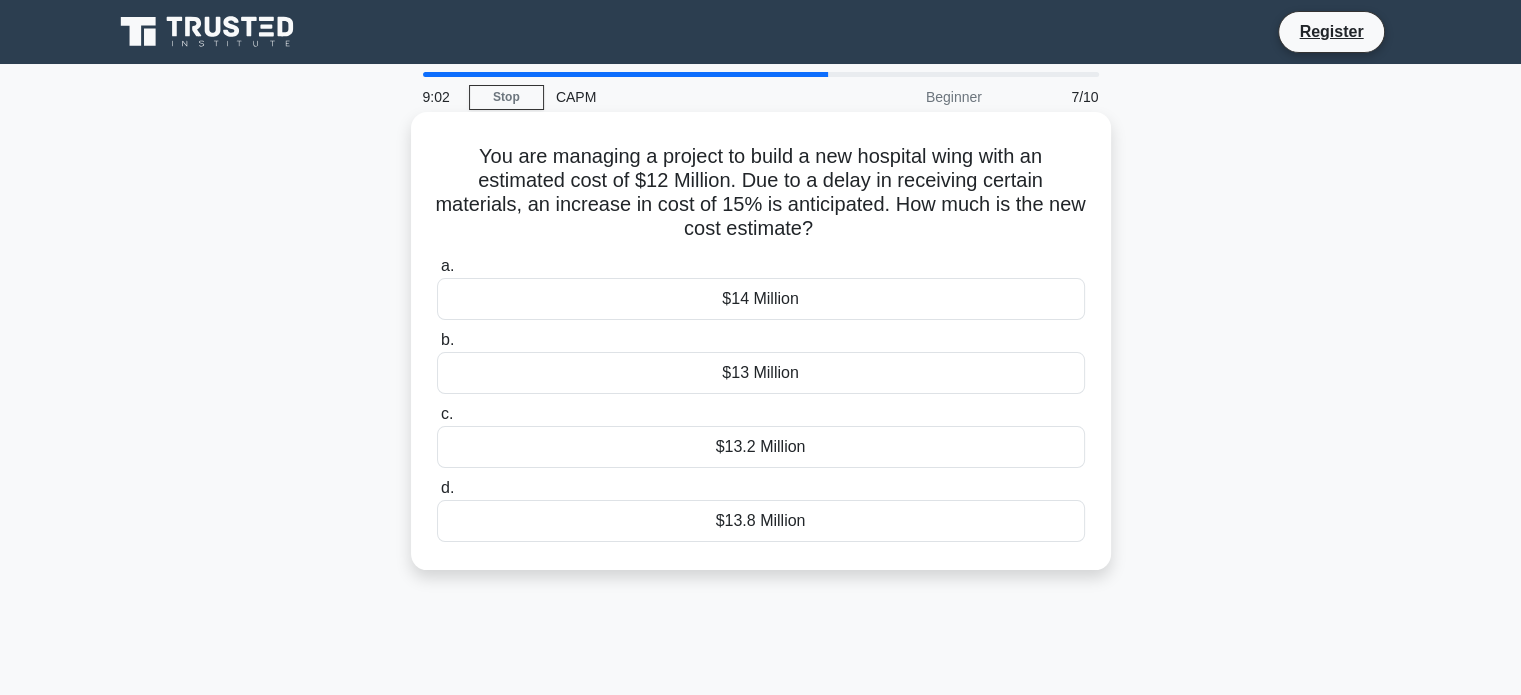click on "$13.8 Million" at bounding box center [761, 521] 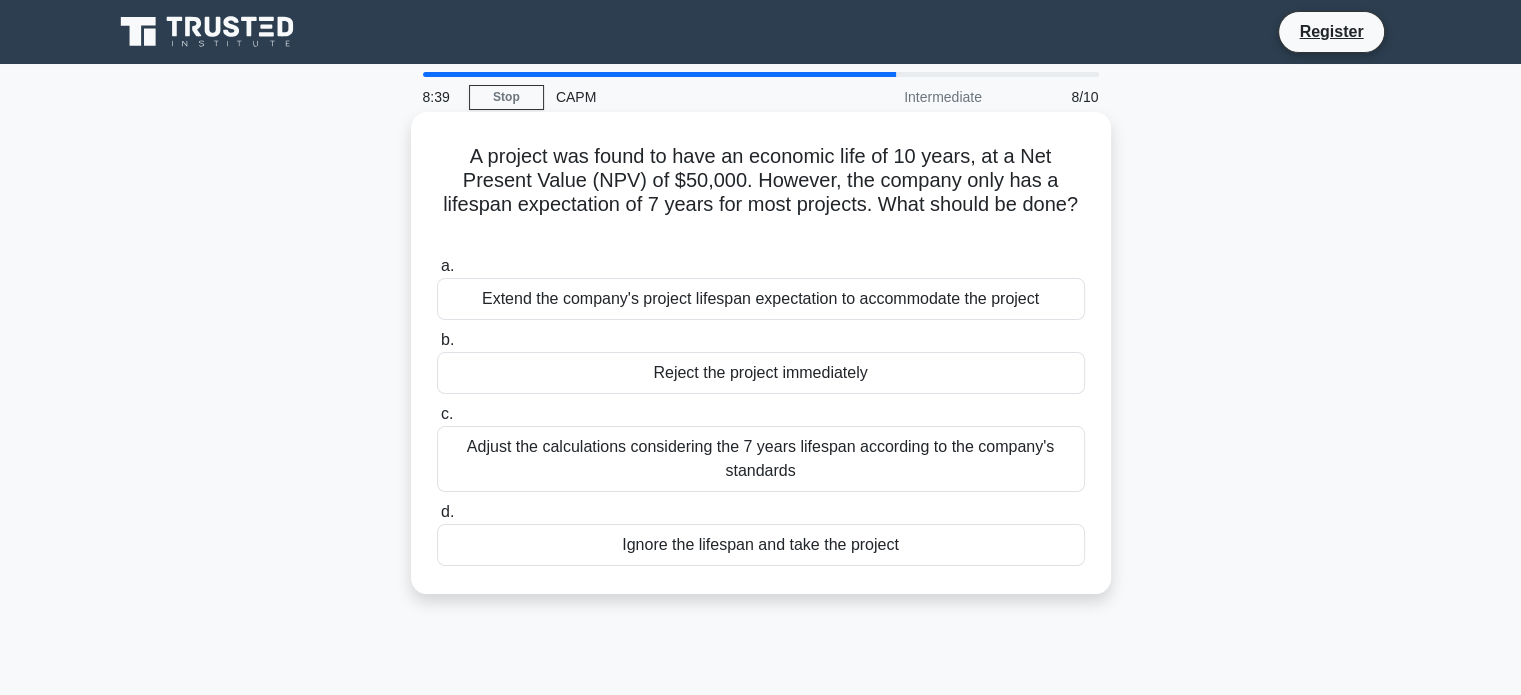 click on "Adjust the calculations considering the 7 years lifespan according to the company's standards" at bounding box center (761, 459) 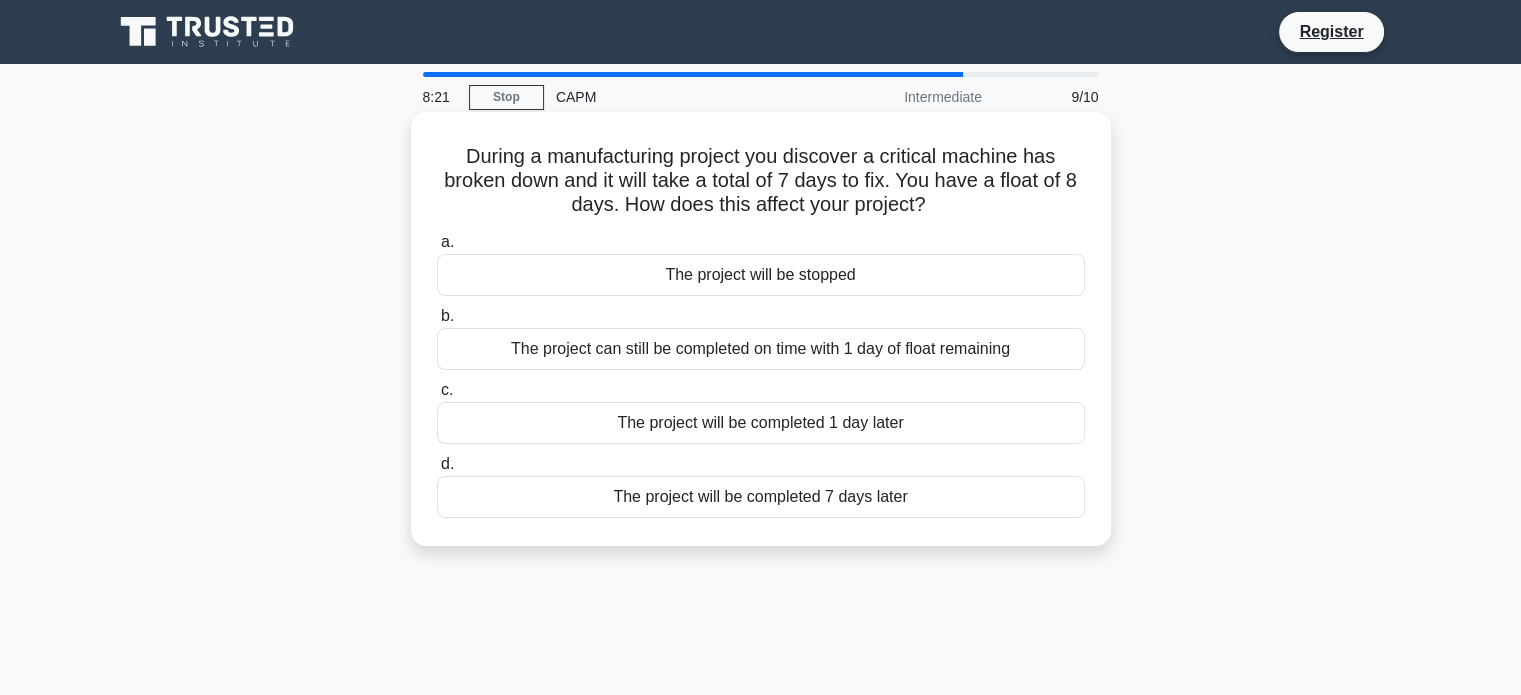click on "The project will be completed 1 day later" at bounding box center [761, 423] 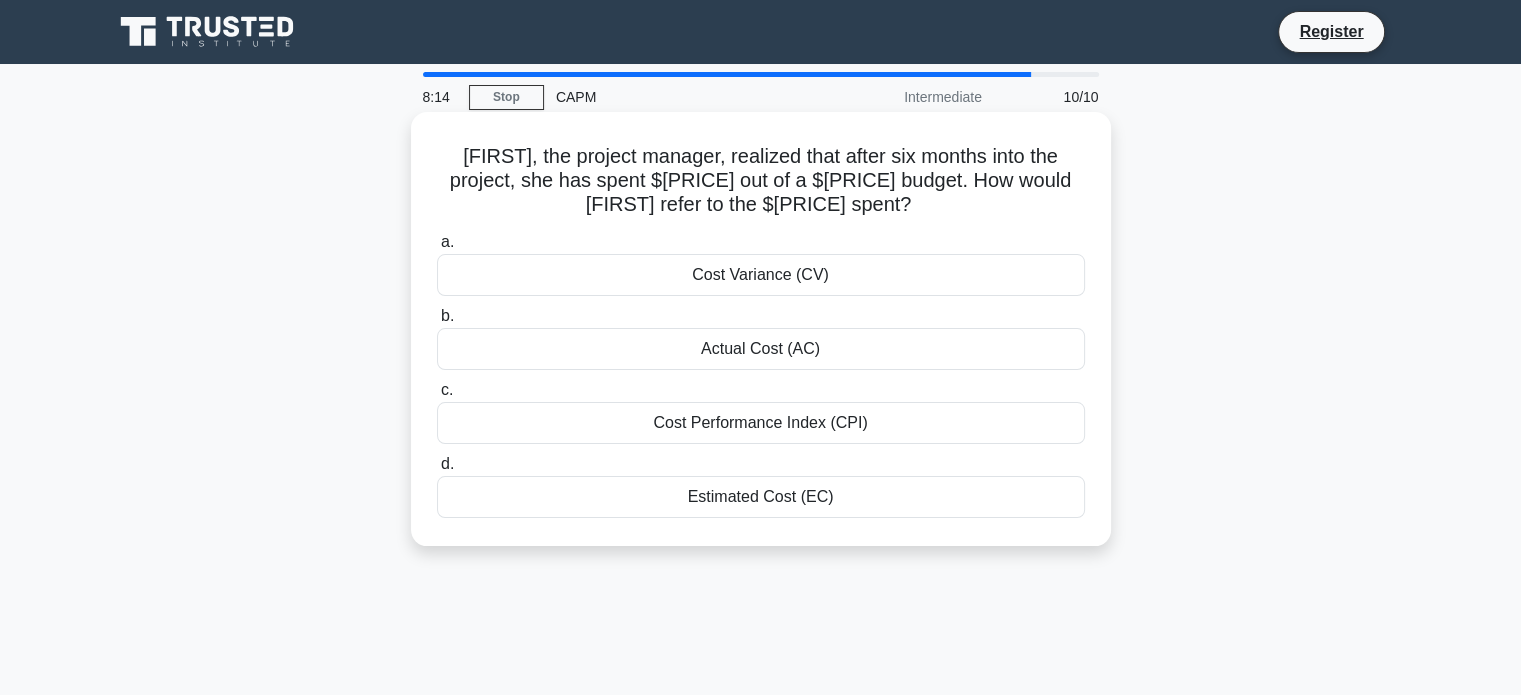click on "Actual Cost (AC)" at bounding box center (761, 349) 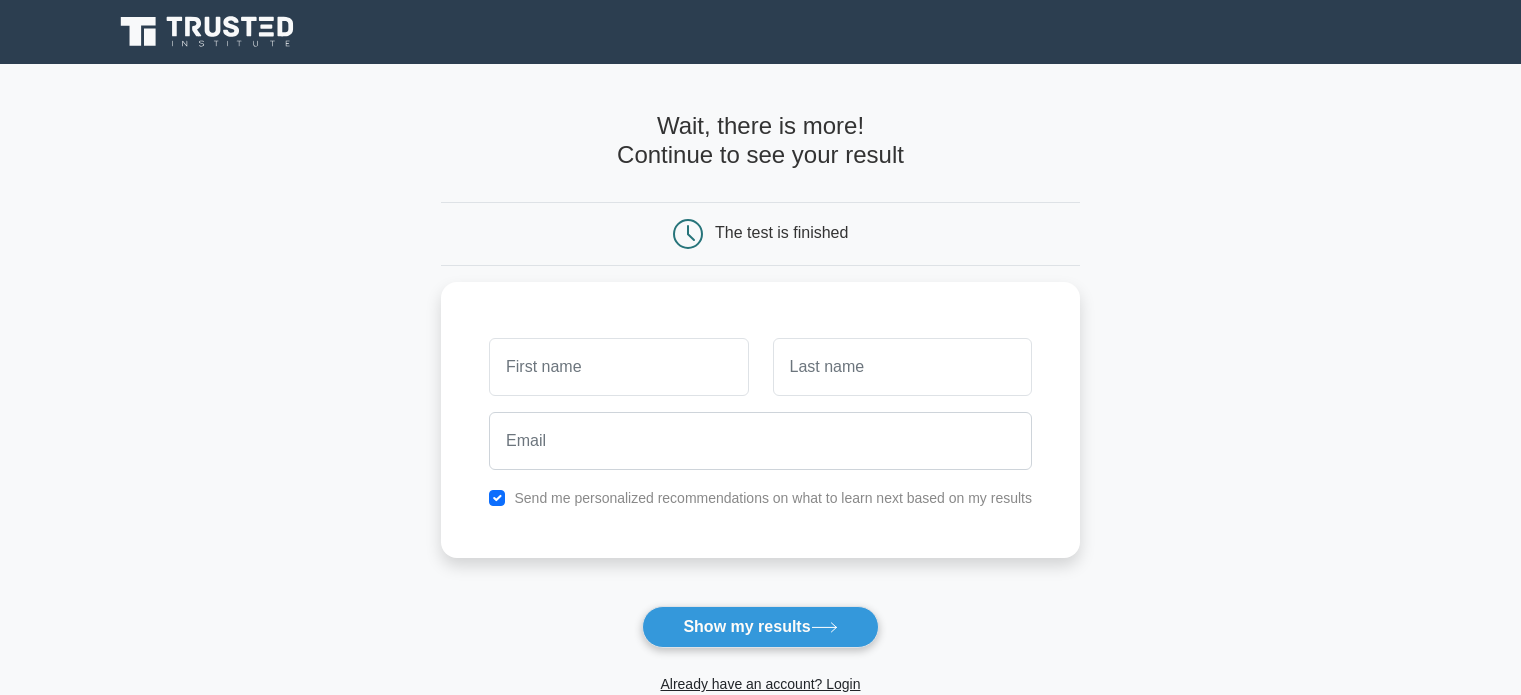 scroll, scrollTop: 0, scrollLeft: 0, axis: both 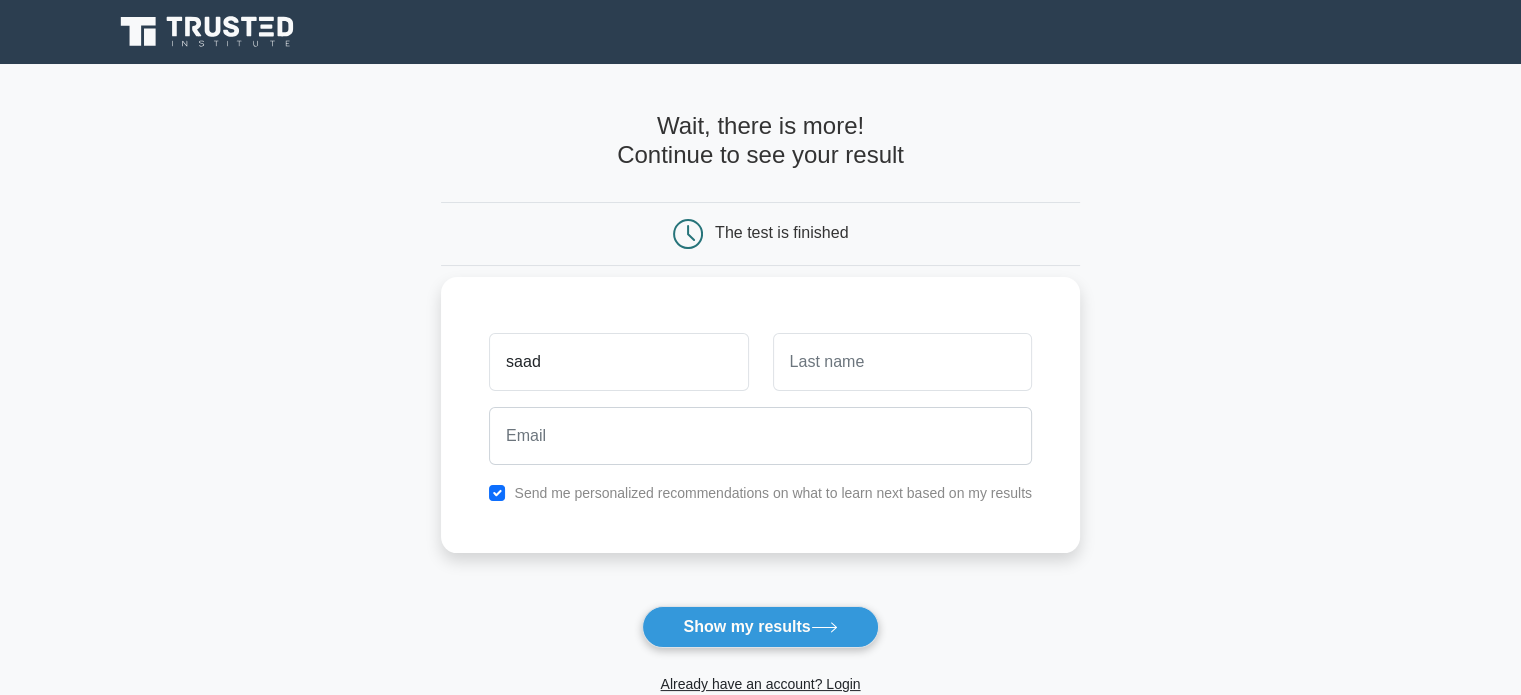 type on "[NAME]" 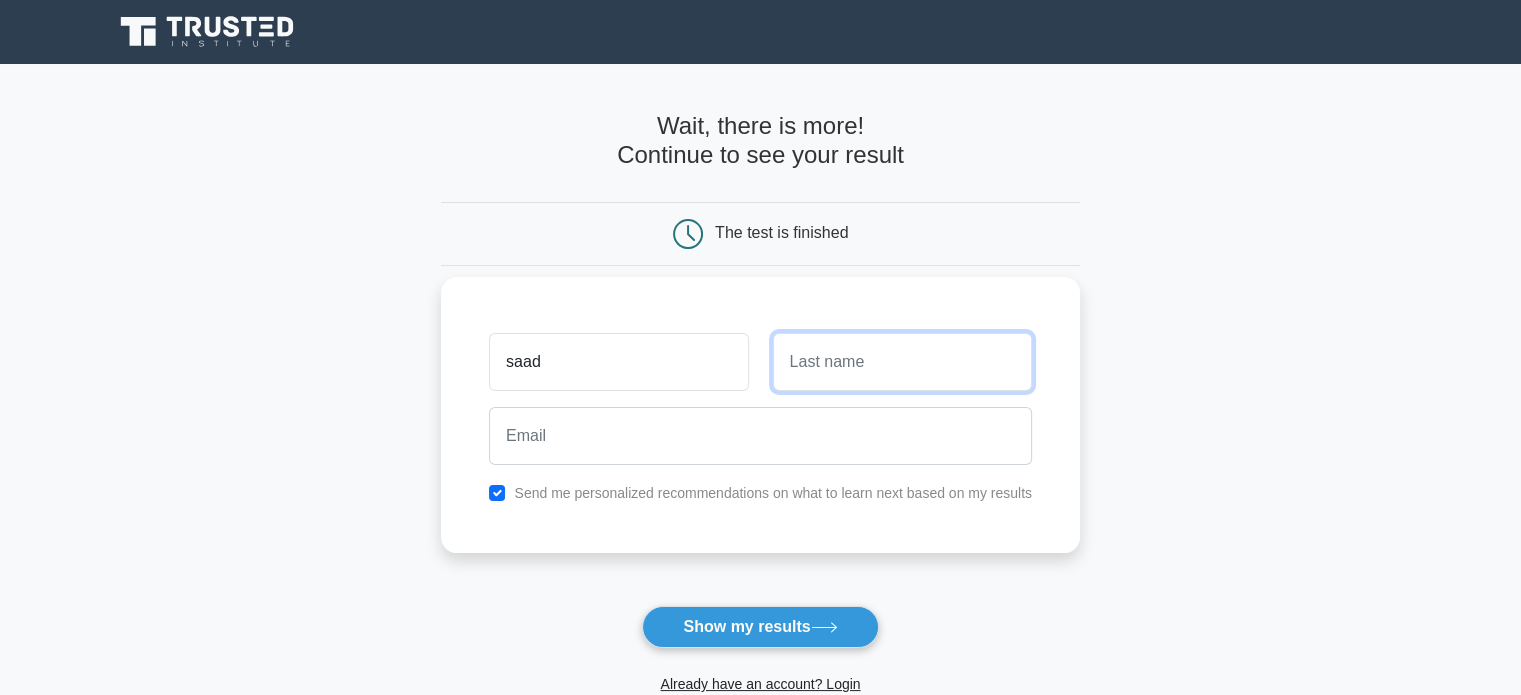 click at bounding box center (902, 362) 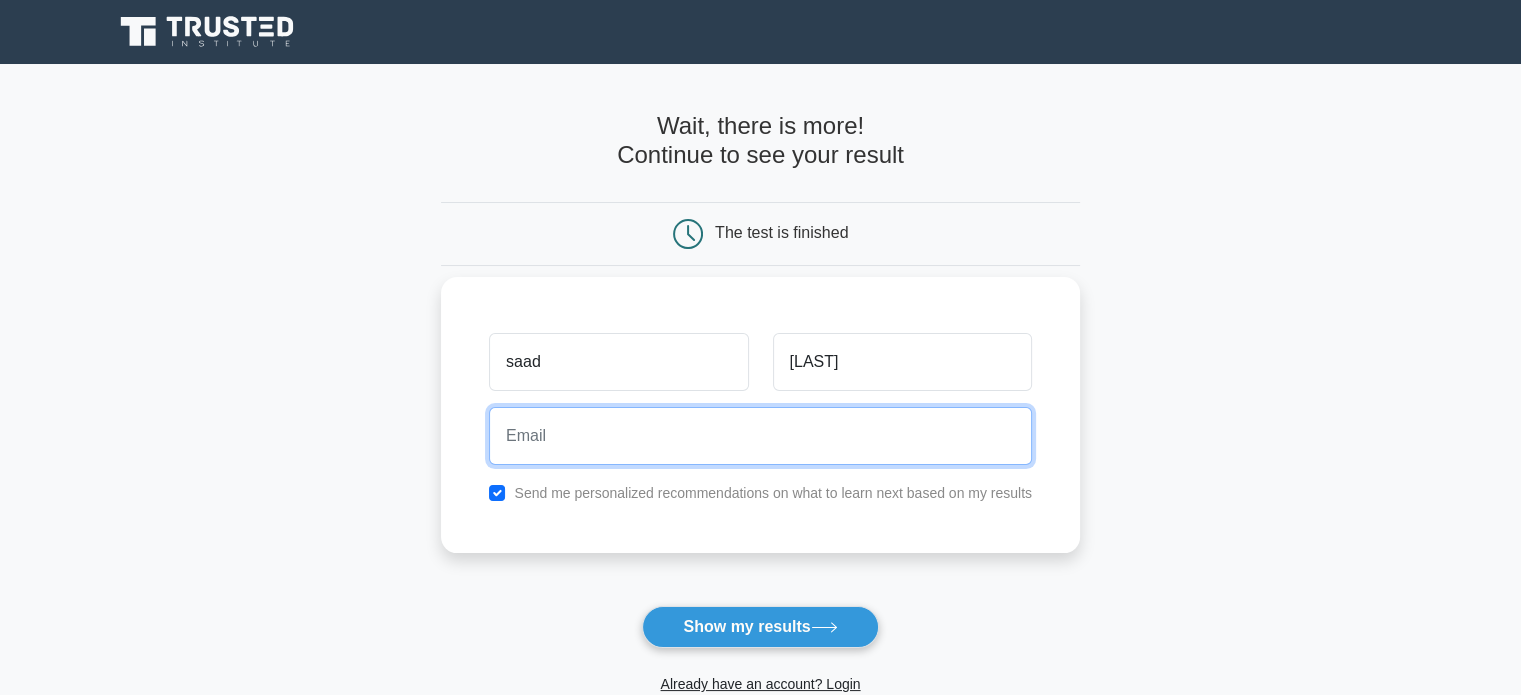 click at bounding box center (760, 436) 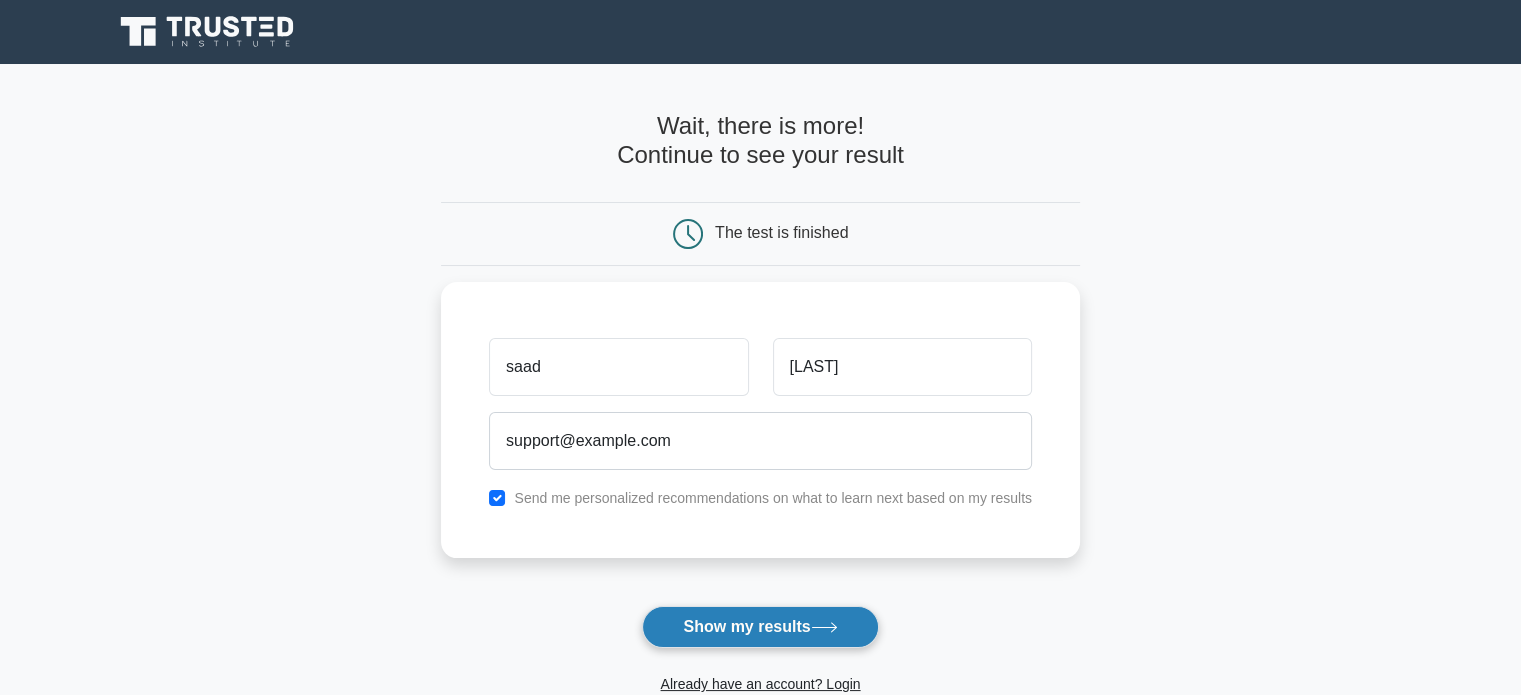 click on "Show my results" at bounding box center [760, 627] 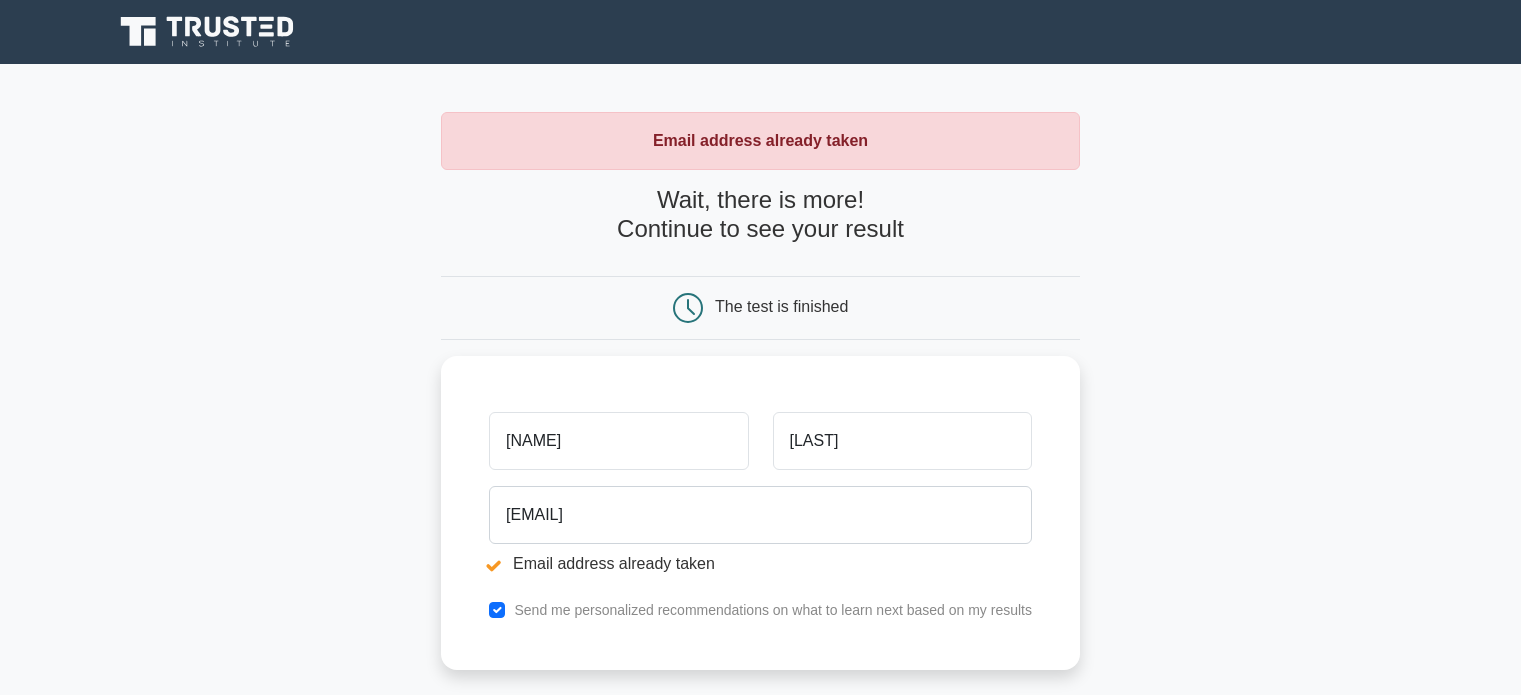 scroll, scrollTop: 0, scrollLeft: 0, axis: both 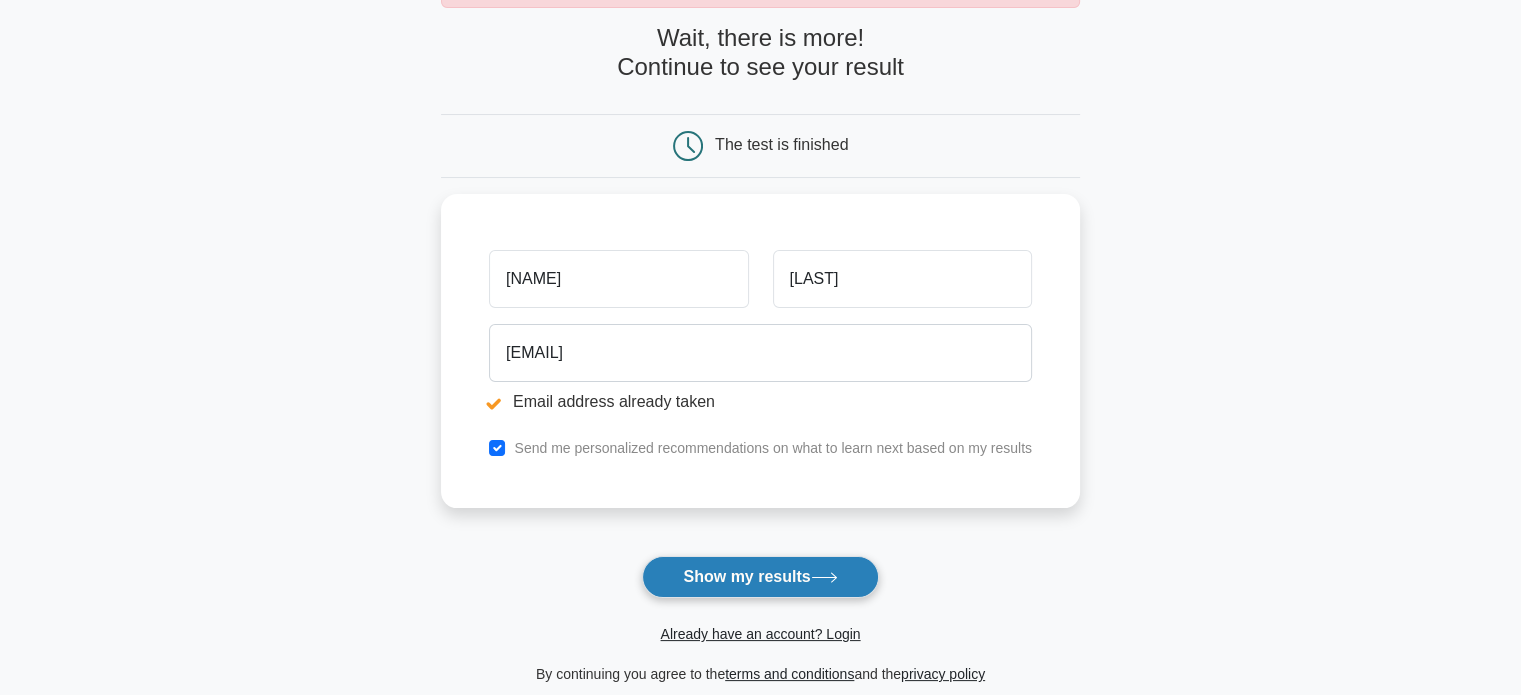 click on "Show my results" at bounding box center [760, 577] 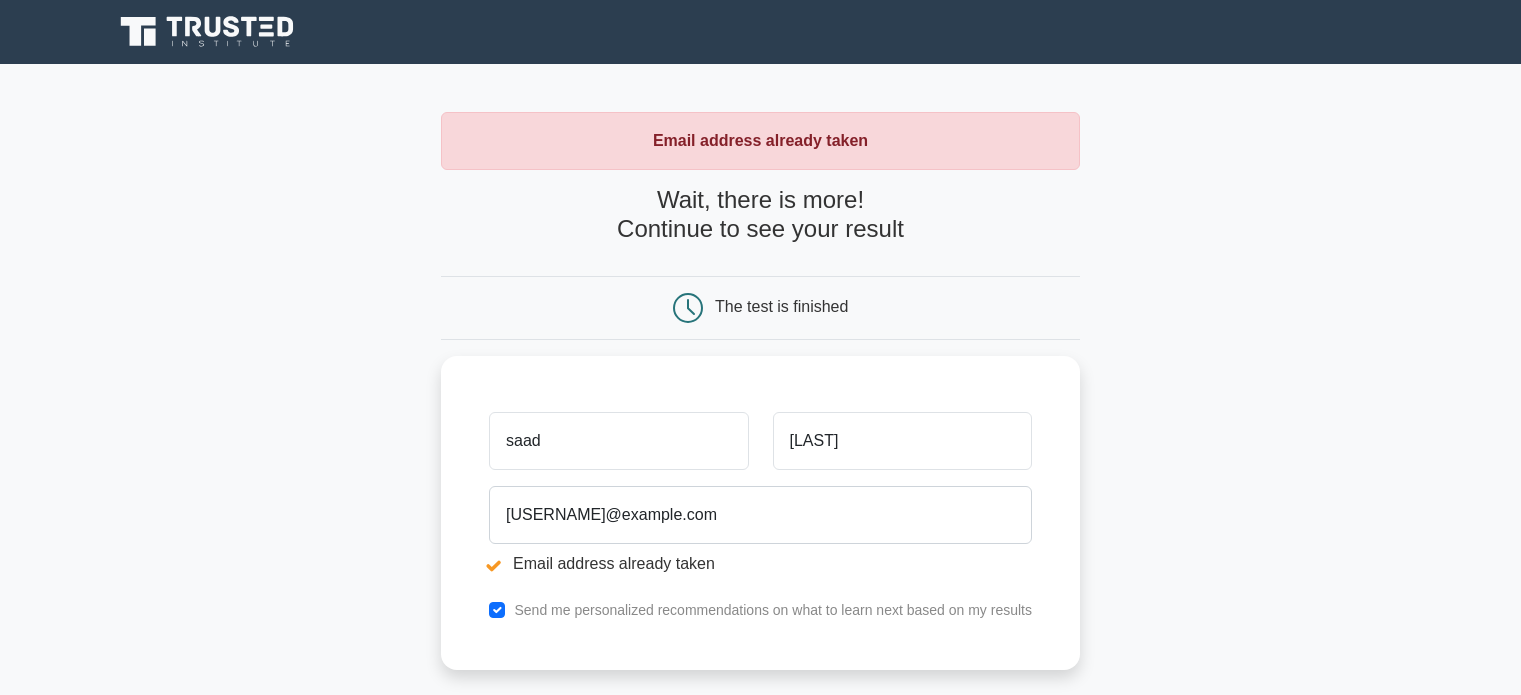 scroll, scrollTop: 0, scrollLeft: 0, axis: both 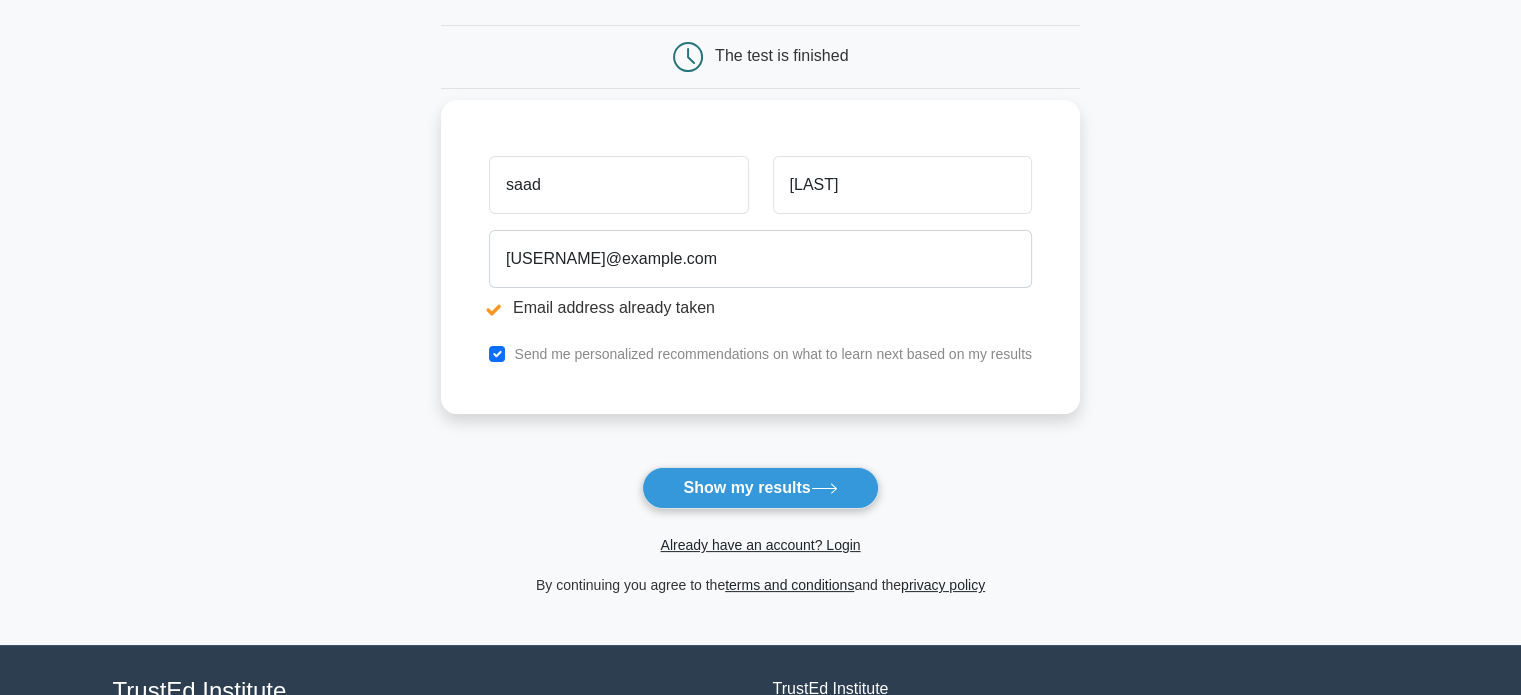 click on "Send me personalized recommendations on what to learn next based on my results" at bounding box center [773, 354] 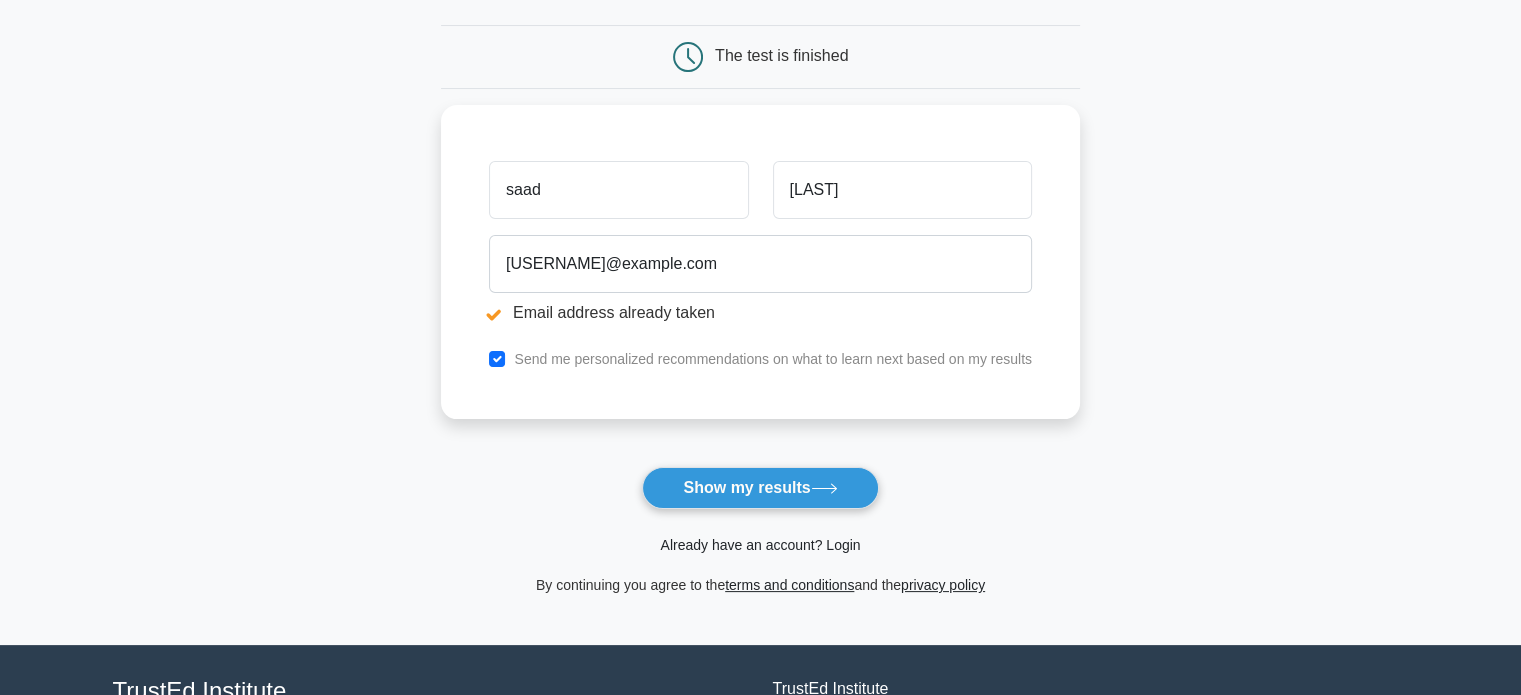 click on "Already have an account? Login" at bounding box center (760, 545) 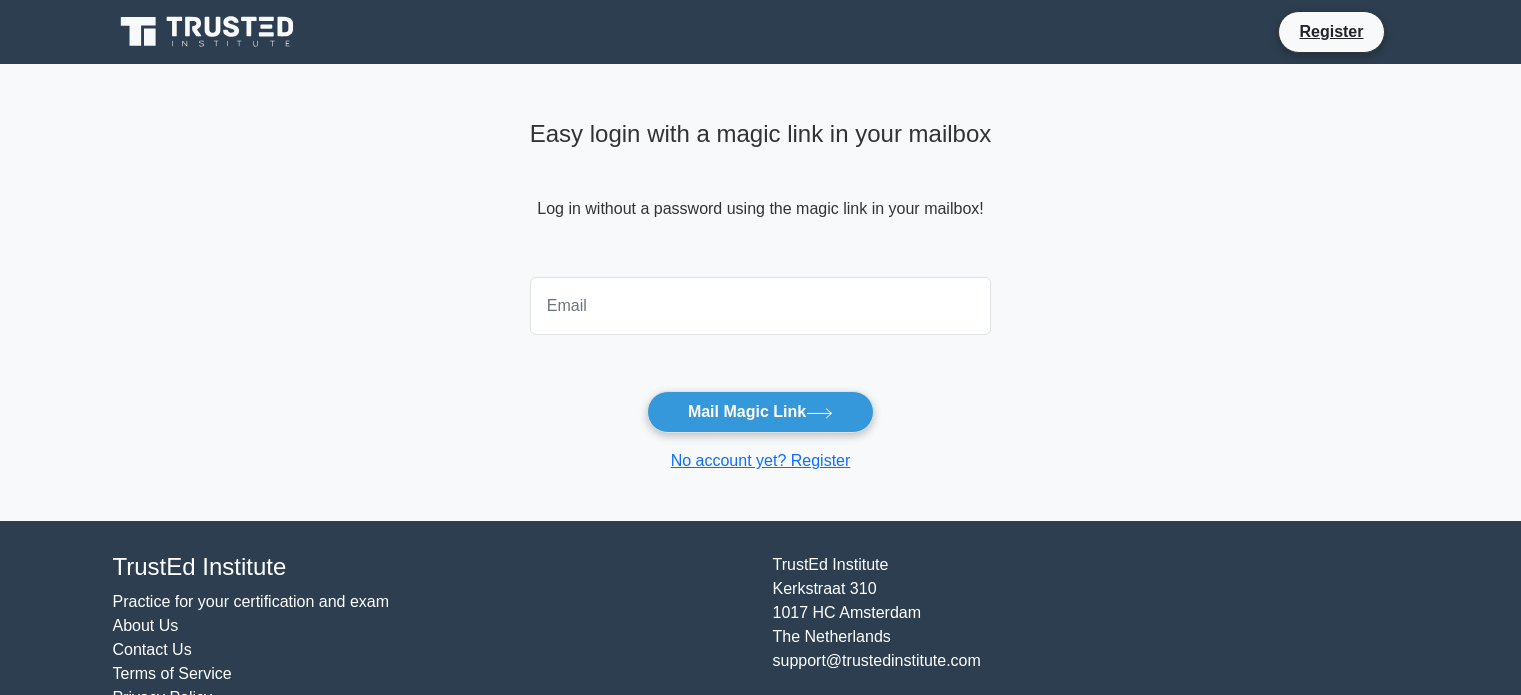scroll, scrollTop: 0, scrollLeft: 0, axis: both 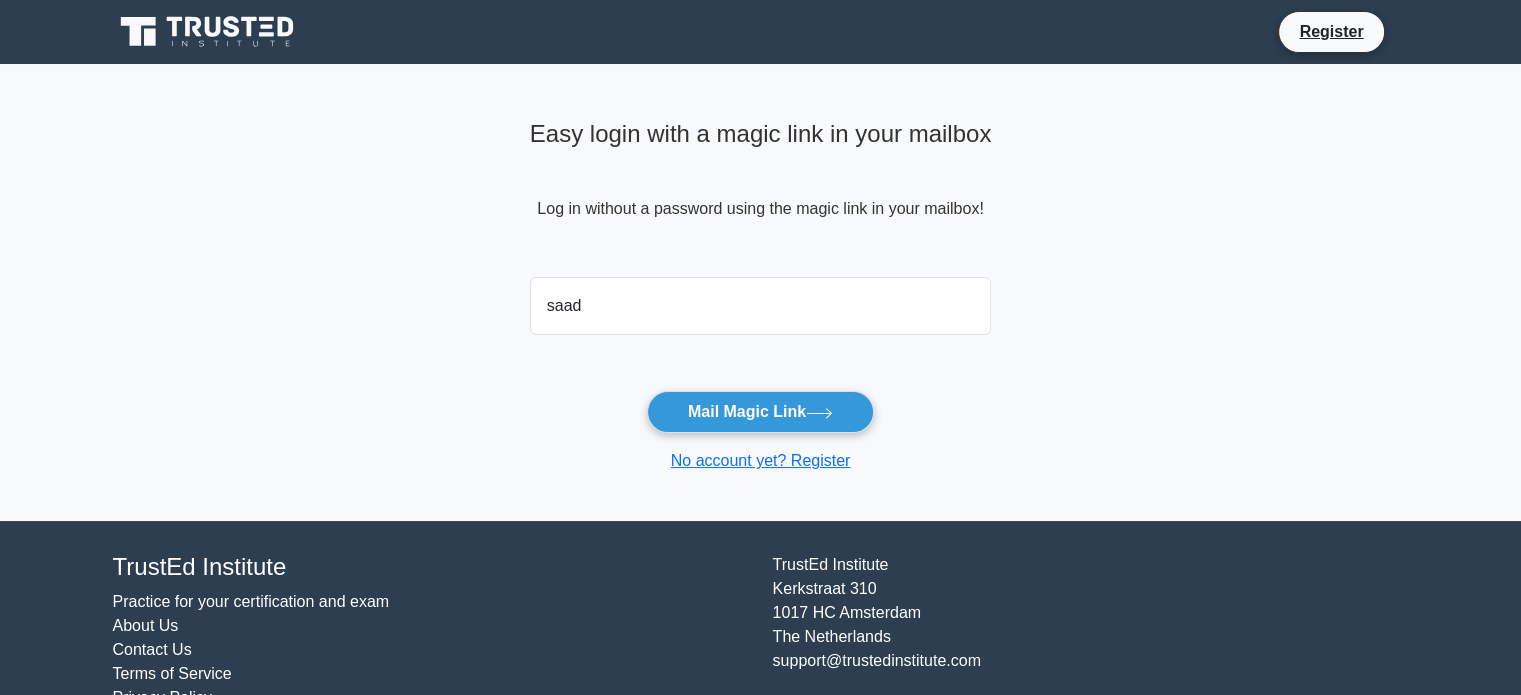 type on "[USERNAME]@example.com" 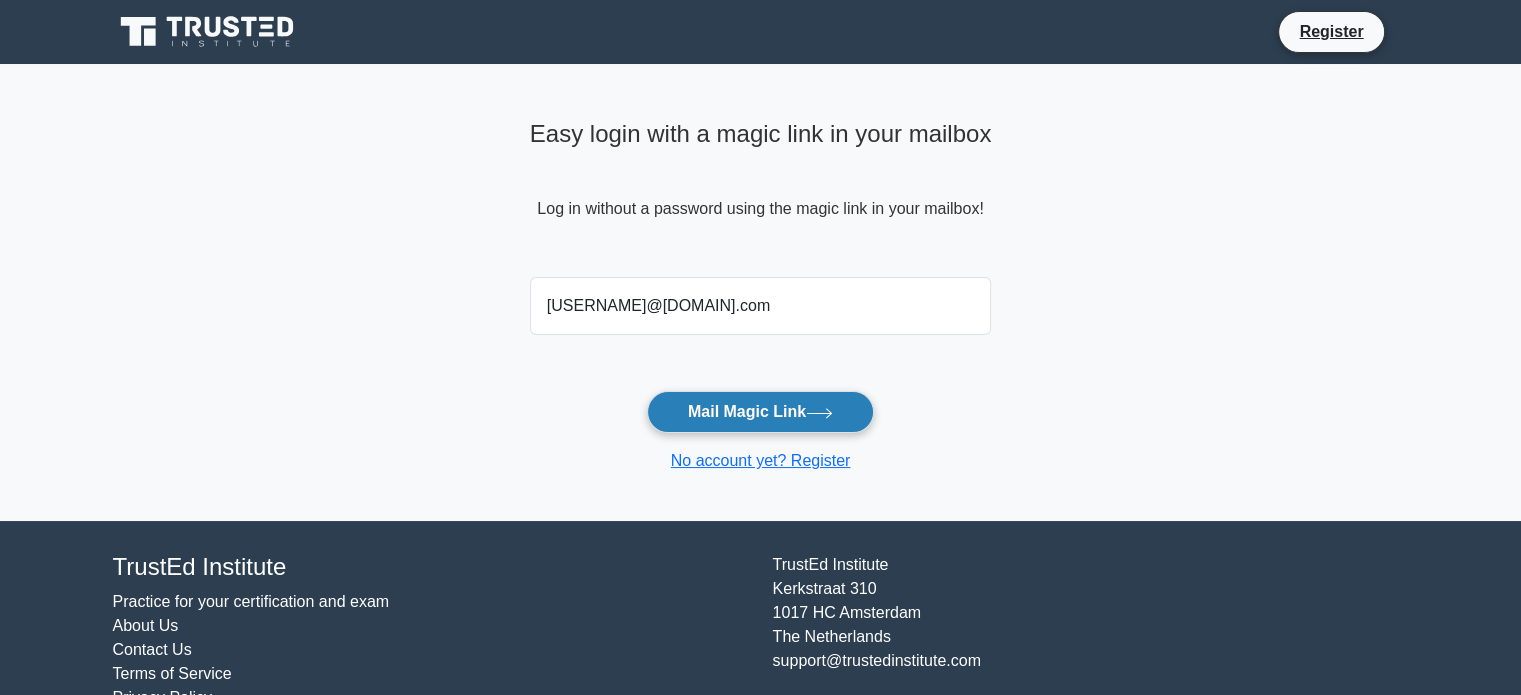 click on "Mail Magic Link" at bounding box center (760, 412) 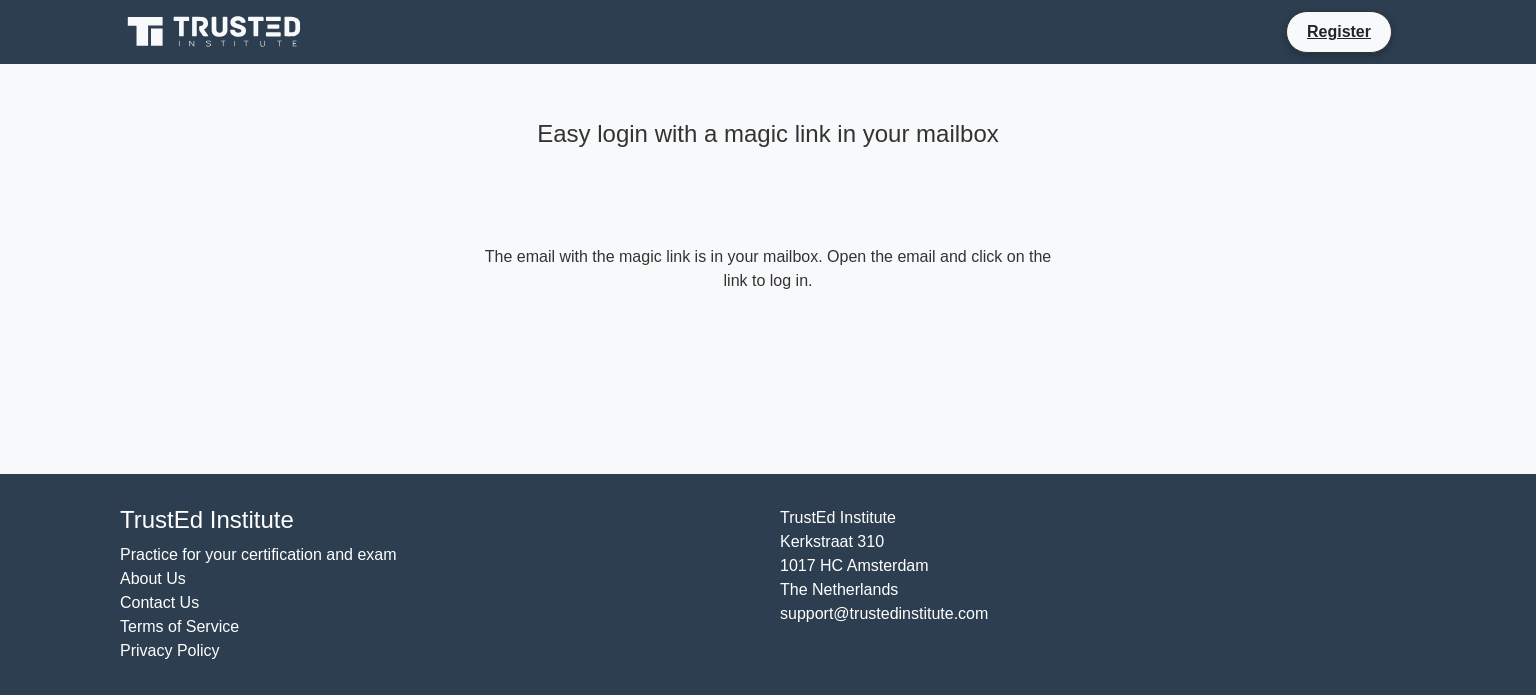 scroll, scrollTop: 0, scrollLeft: 0, axis: both 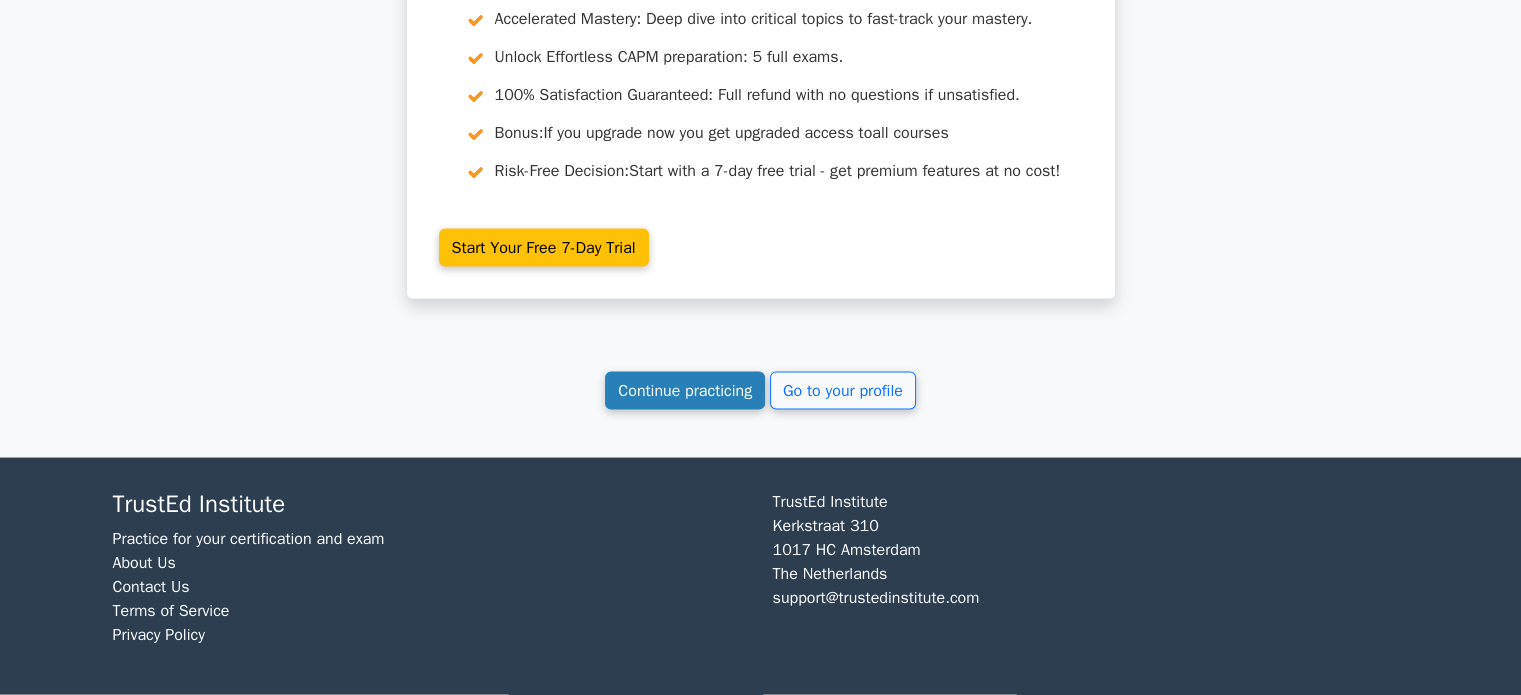 click on "Continue practicing" at bounding box center (685, 391) 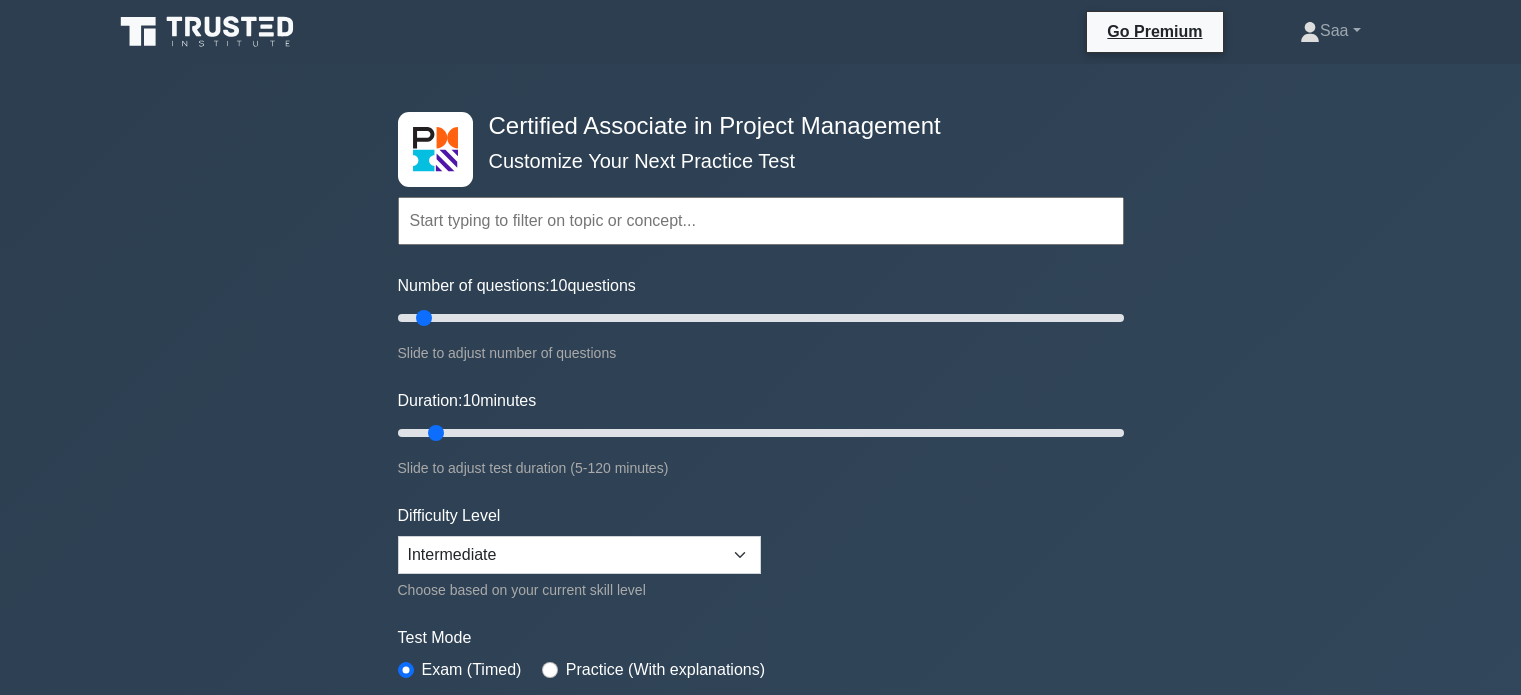 scroll, scrollTop: 0, scrollLeft: 0, axis: both 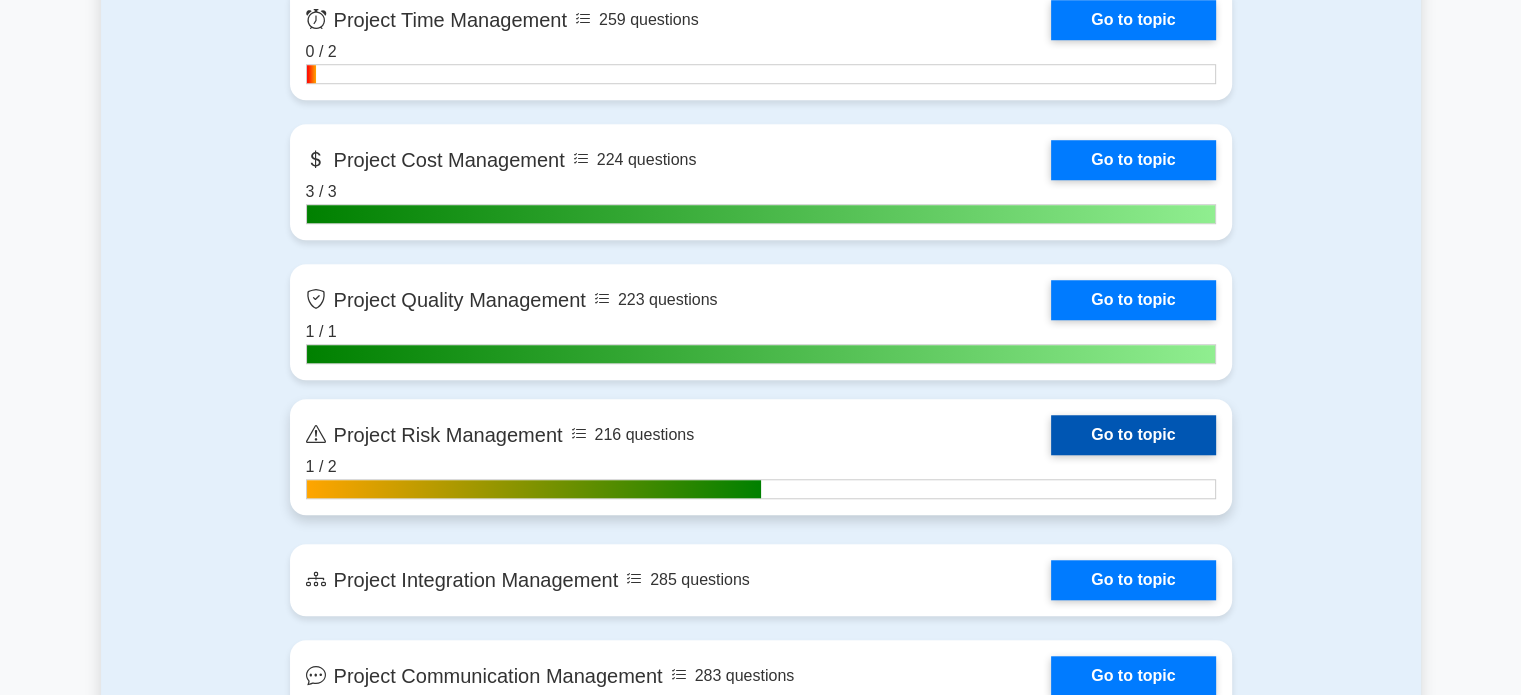 click on "Go to topic" at bounding box center [1133, 435] 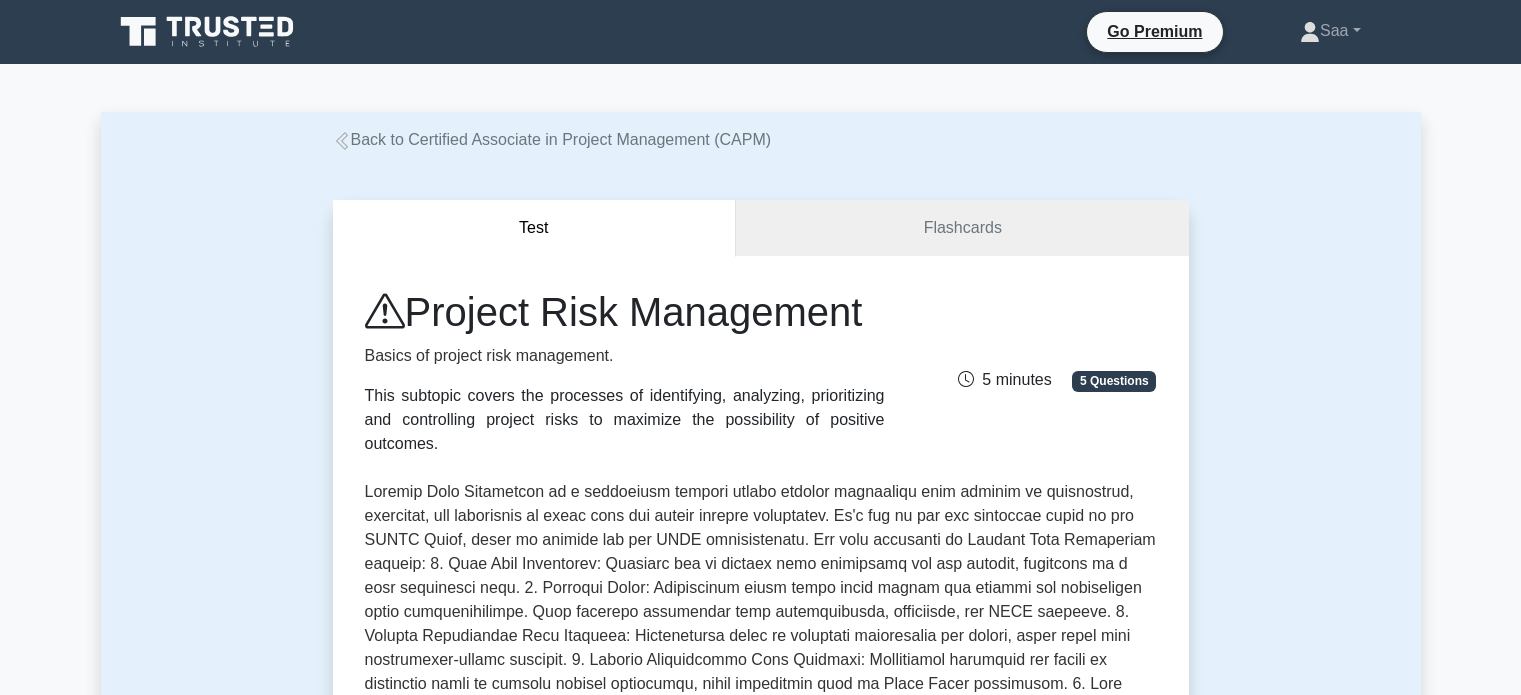 scroll, scrollTop: 0, scrollLeft: 0, axis: both 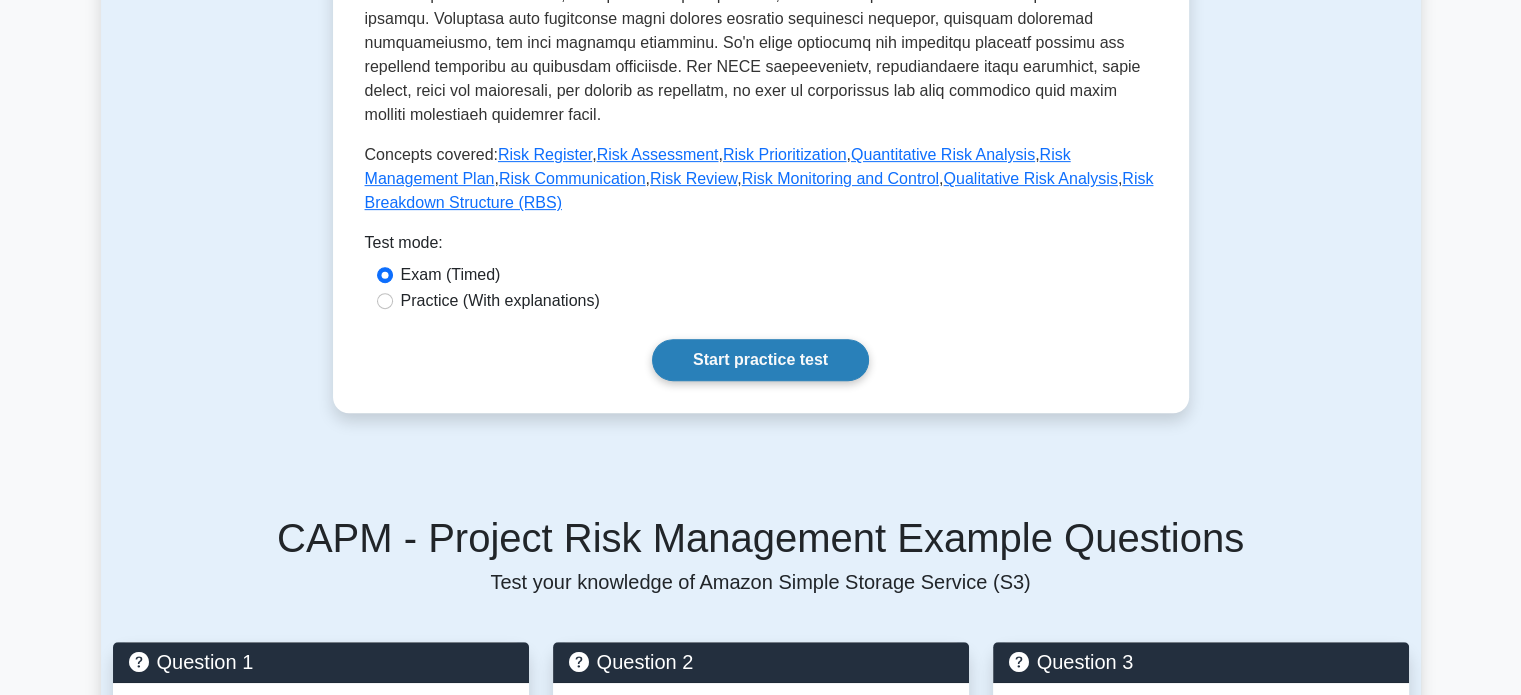 click on "Start practice test" at bounding box center (760, 360) 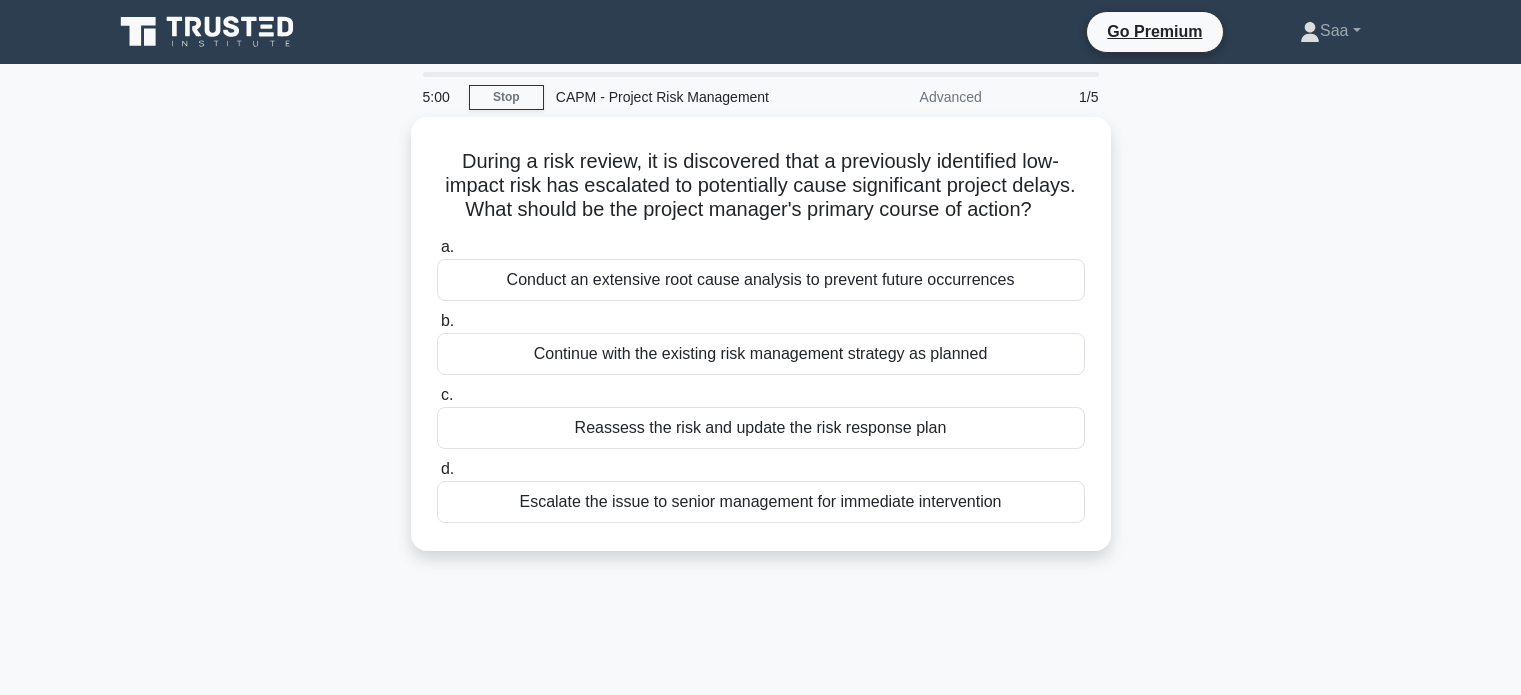 scroll, scrollTop: 0, scrollLeft: 0, axis: both 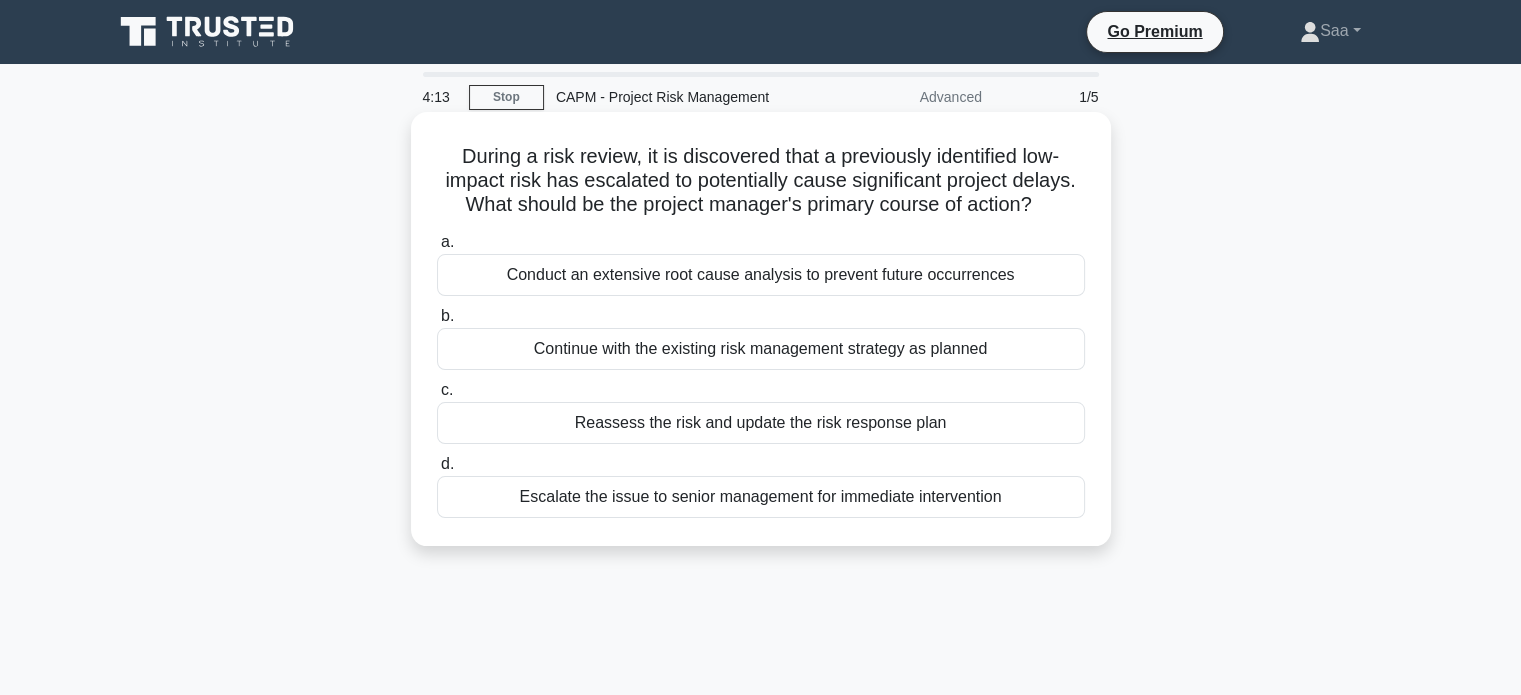 click on "Conduct an extensive root cause analysis to prevent future occurrences" at bounding box center (761, 275) 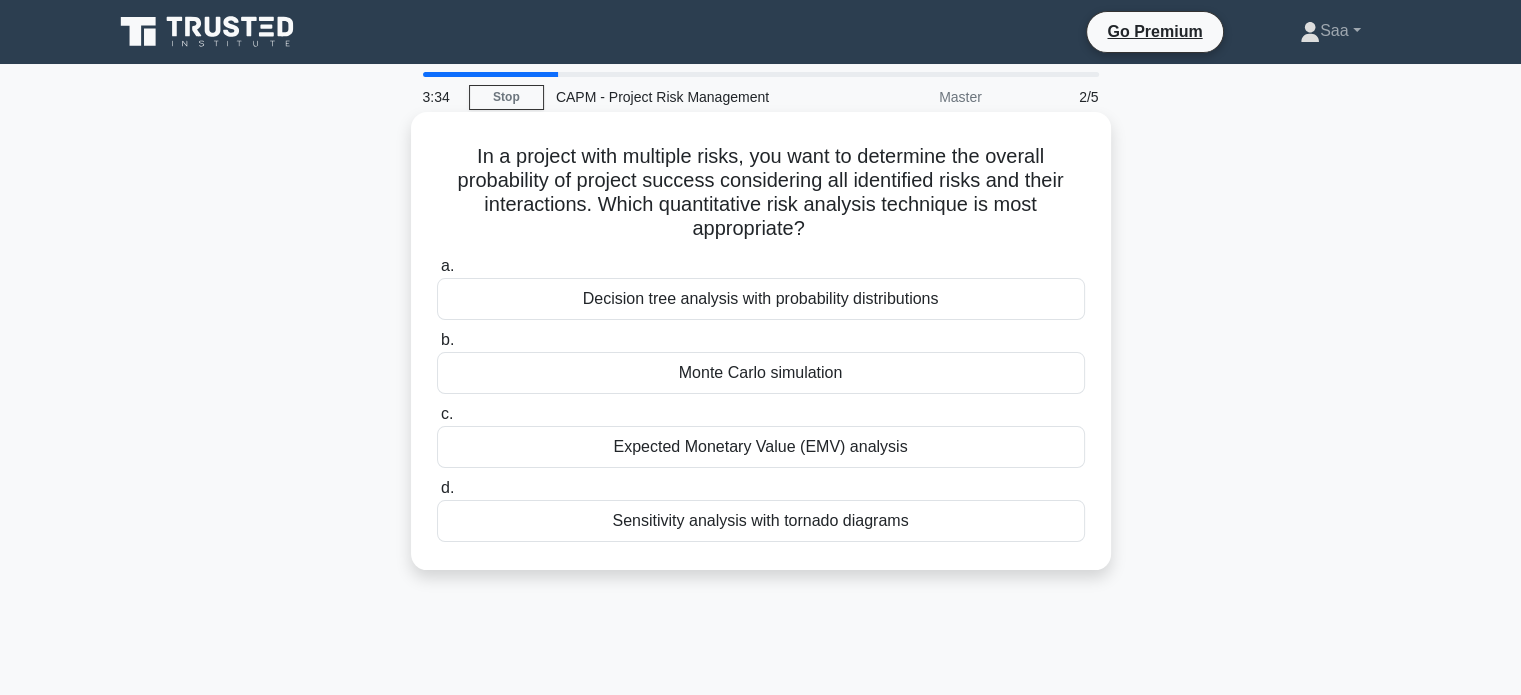 click on "Decision tree analysis with probability distributions" at bounding box center (761, 299) 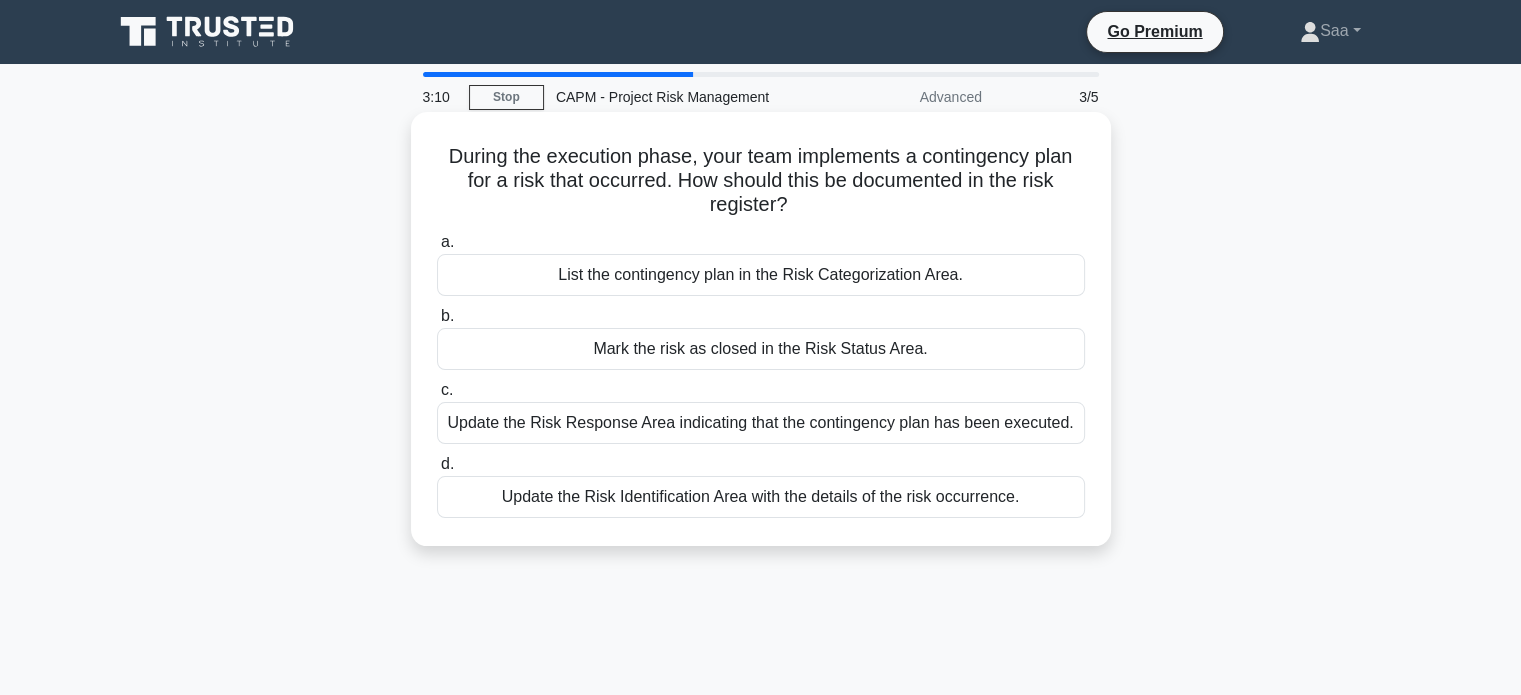 click on "Update the Risk Response Area indicating that the contingency plan has been executed." at bounding box center [761, 423] 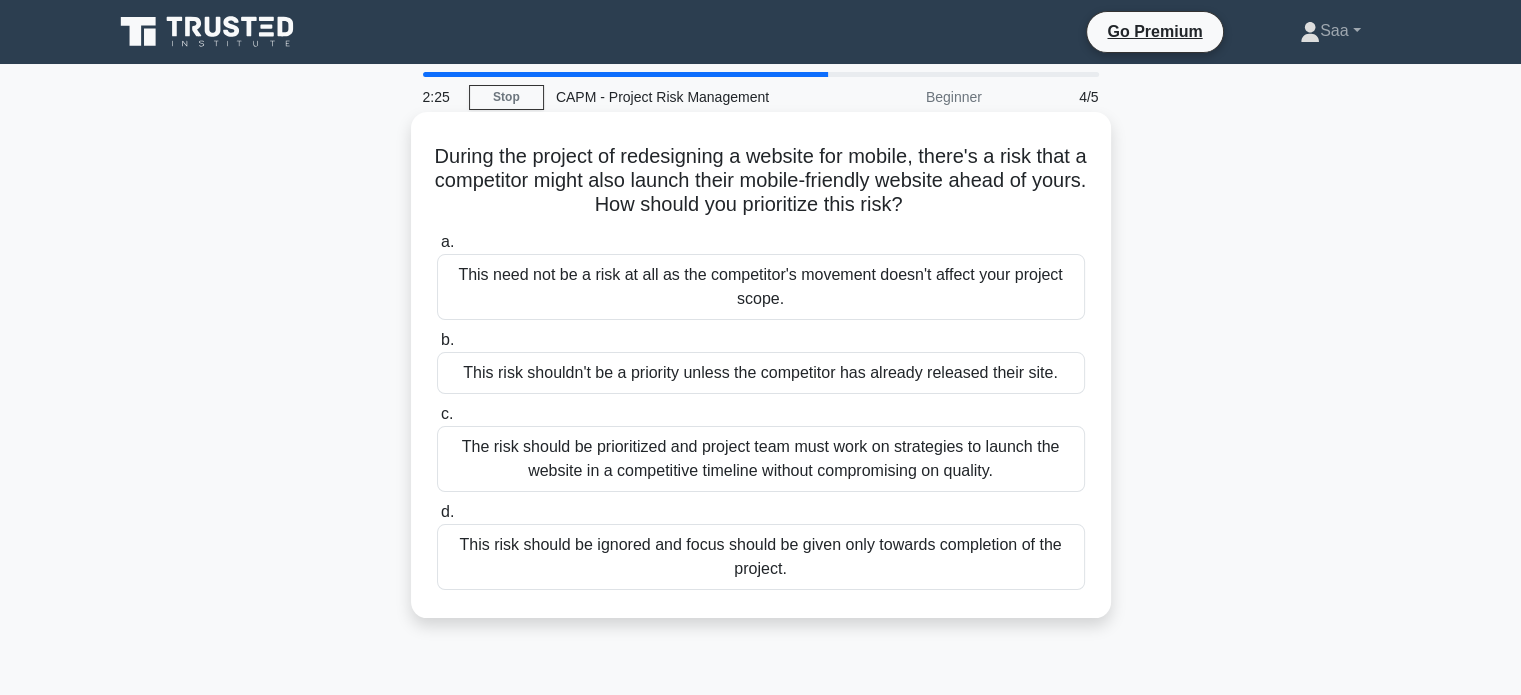 click on "The risk should be prioritized and project team must work on strategies to launch the website in a competitive timeline without compromising on quality." at bounding box center (761, 459) 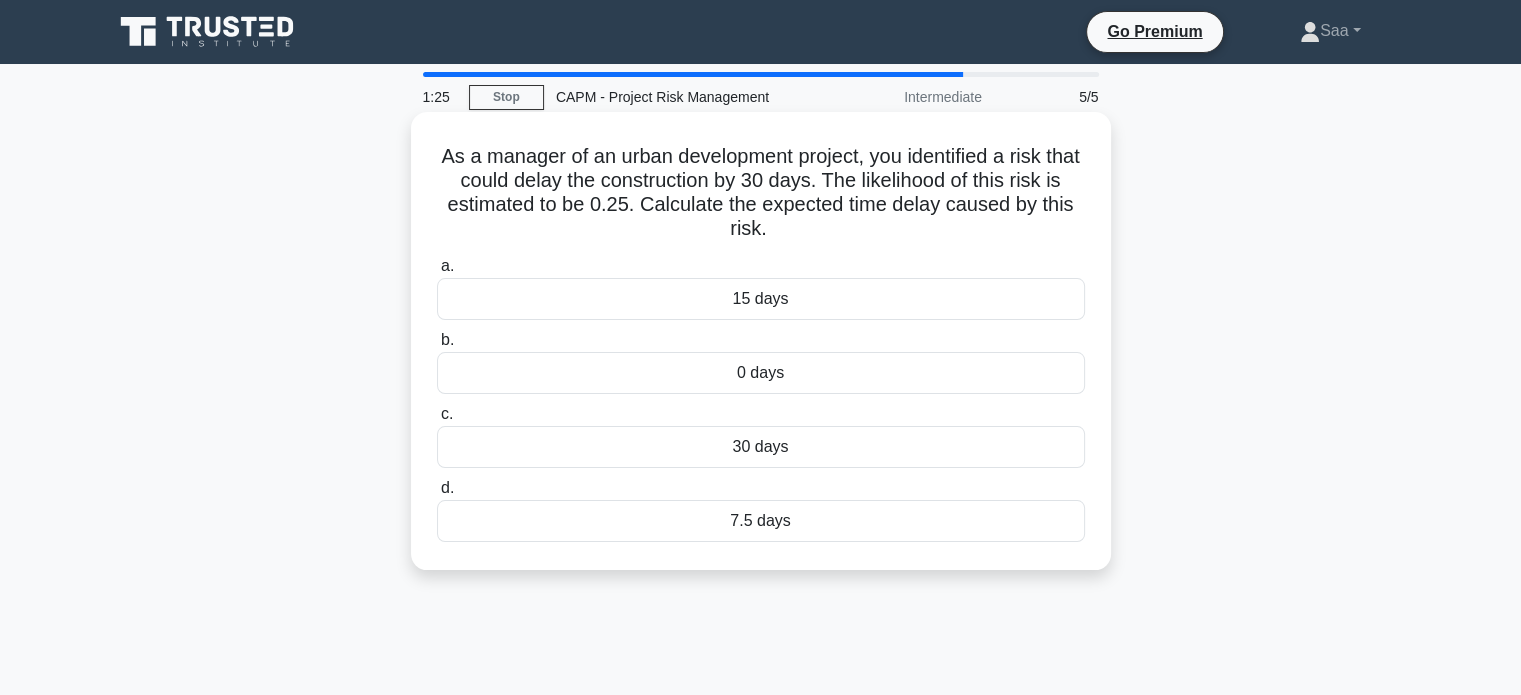 click on "7.5 days" at bounding box center [761, 521] 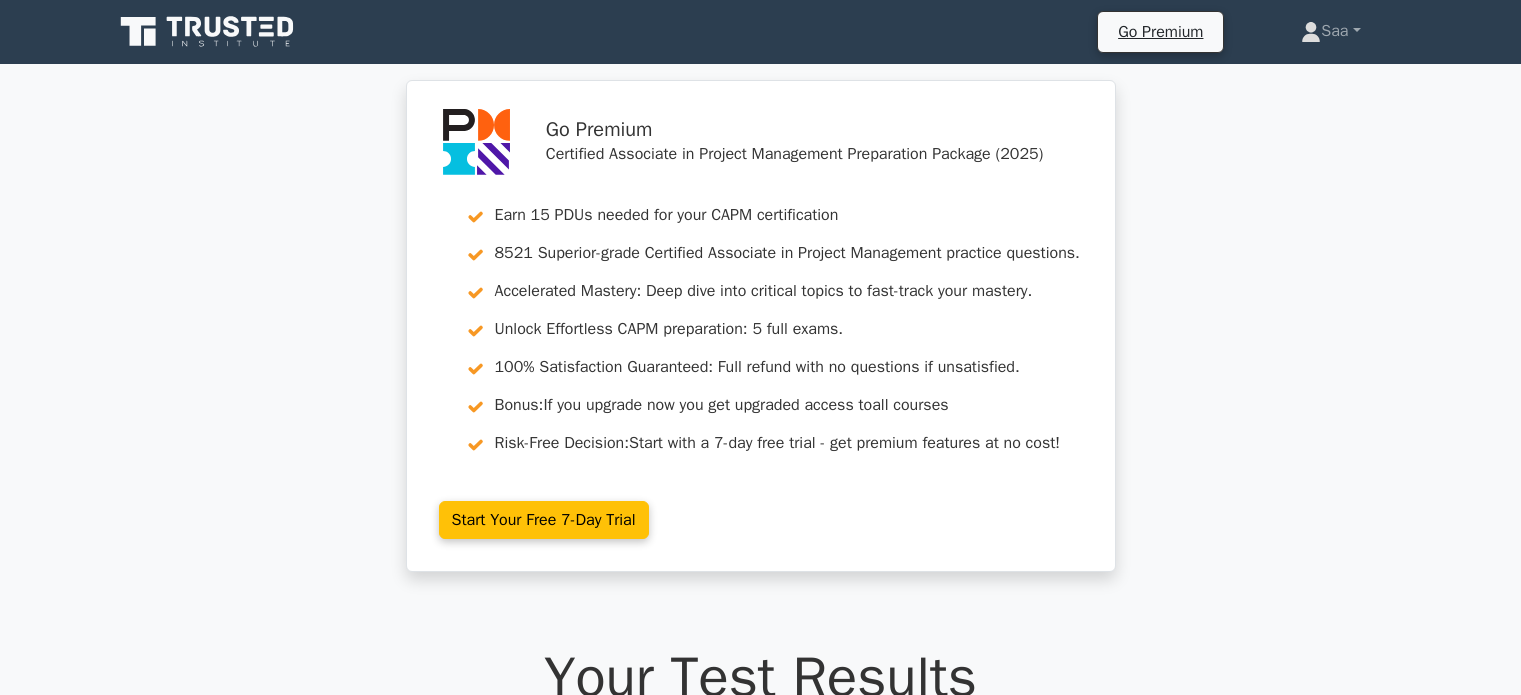 scroll, scrollTop: 0, scrollLeft: 0, axis: both 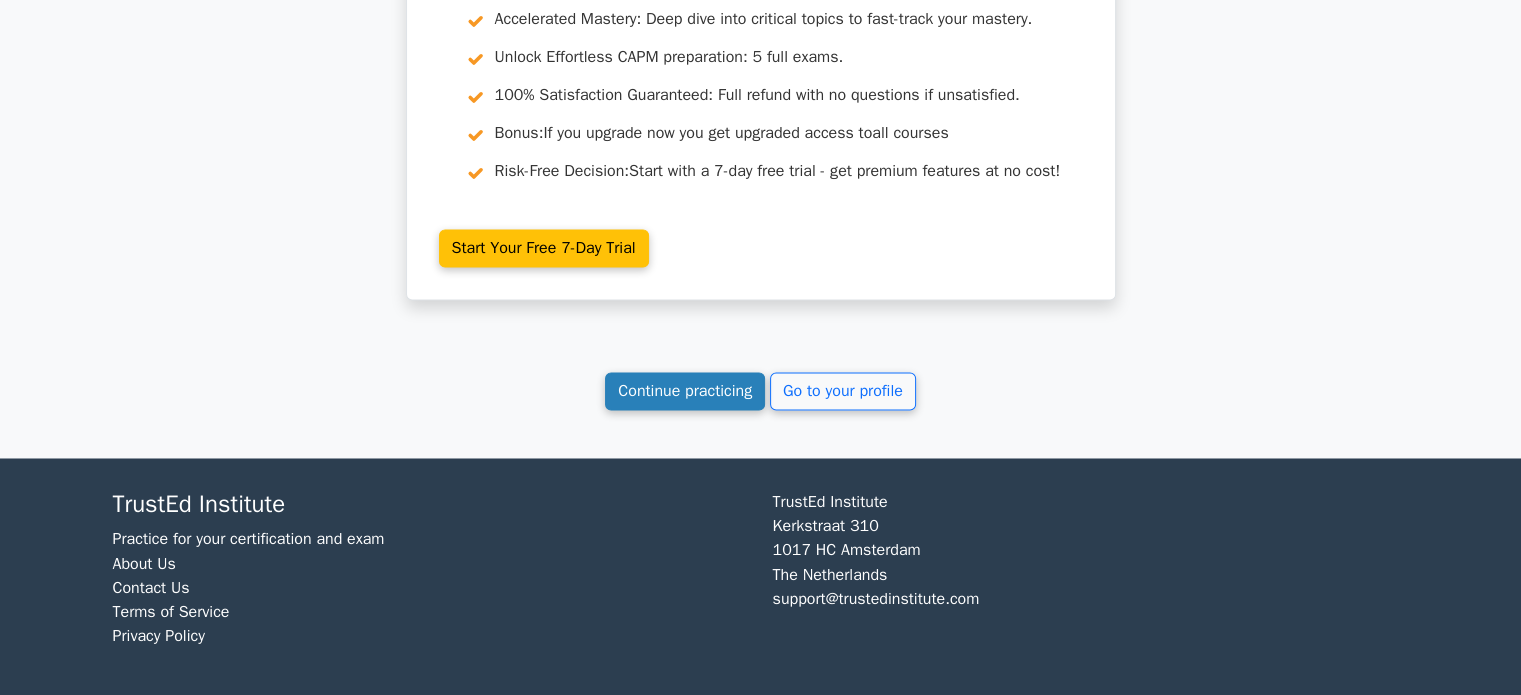 click on "Continue practicing" at bounding box center [685, 391] 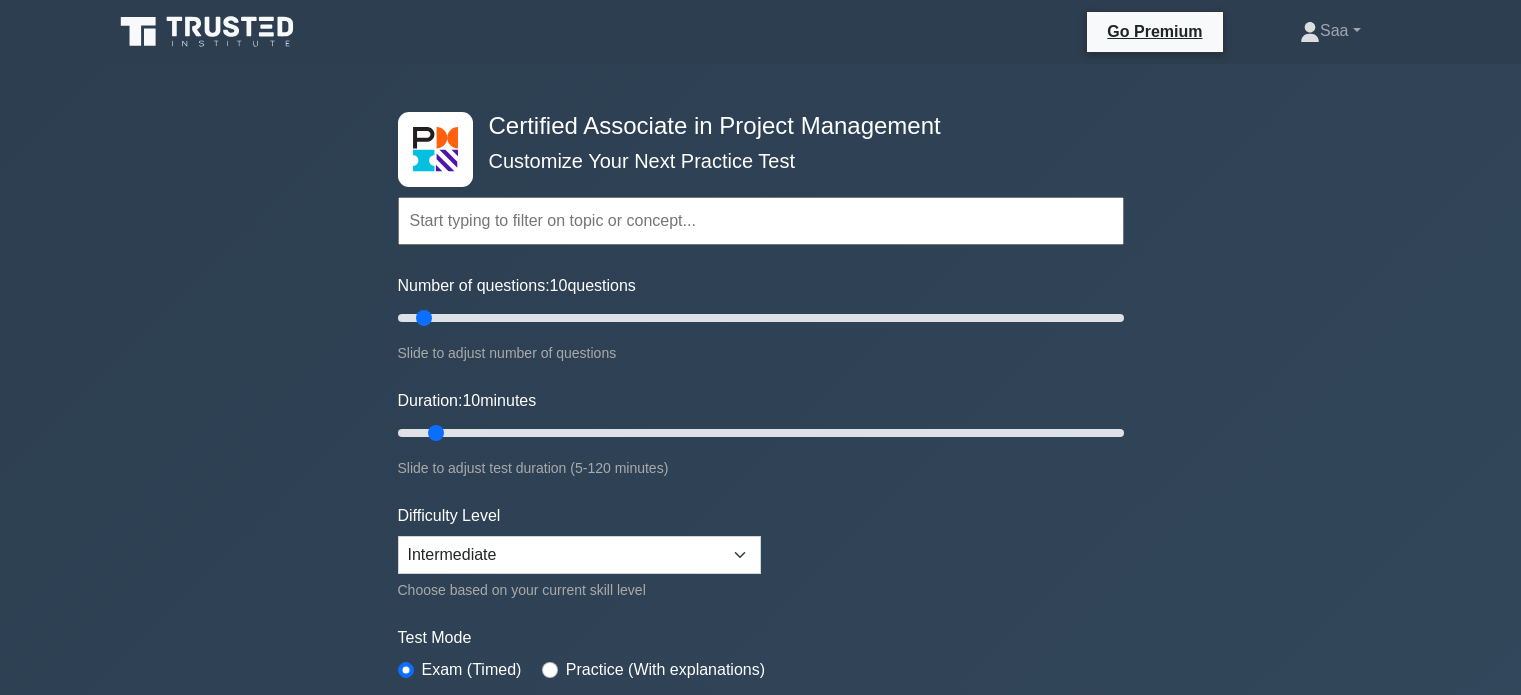 scroll, scrollTop: 0, scrollLeft: 0, axis: both 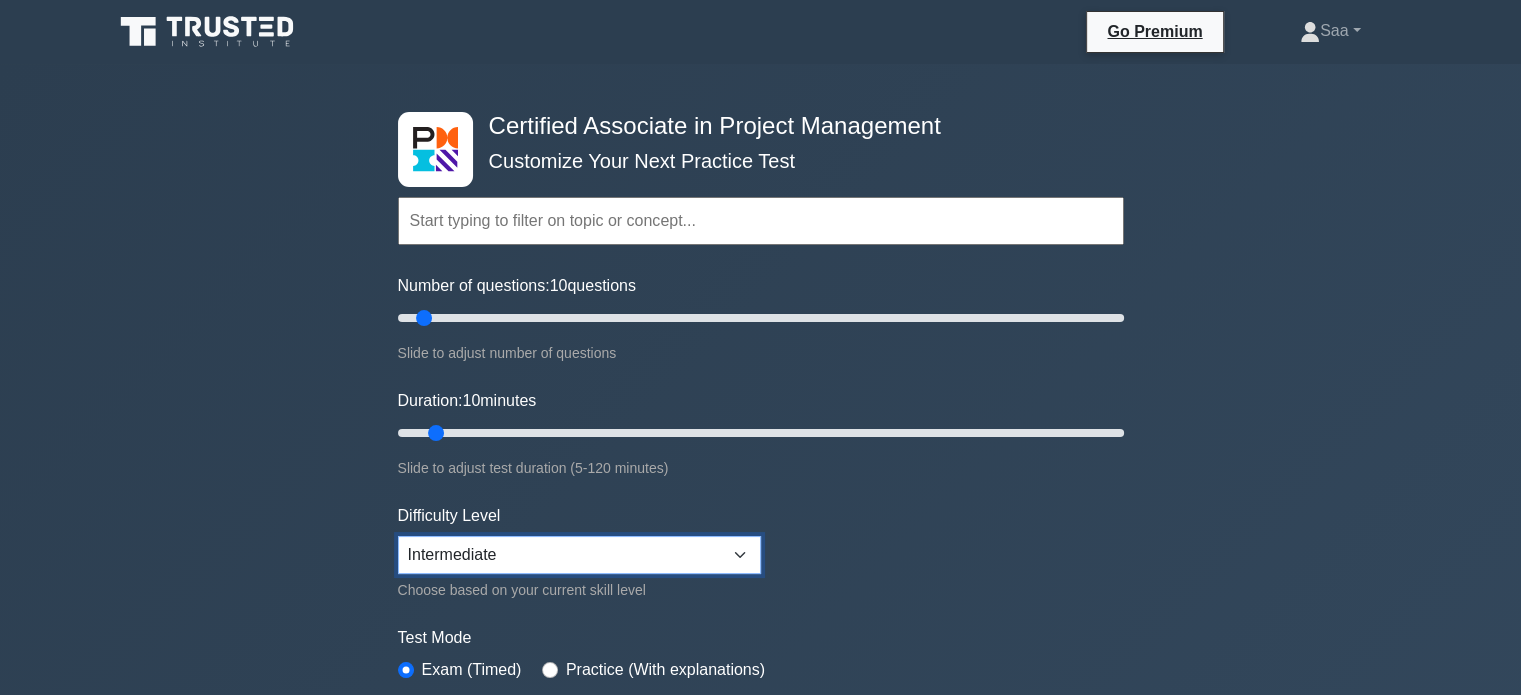 click on "Beginner
Intermediate
Expert" at bounding box center [579, 555] 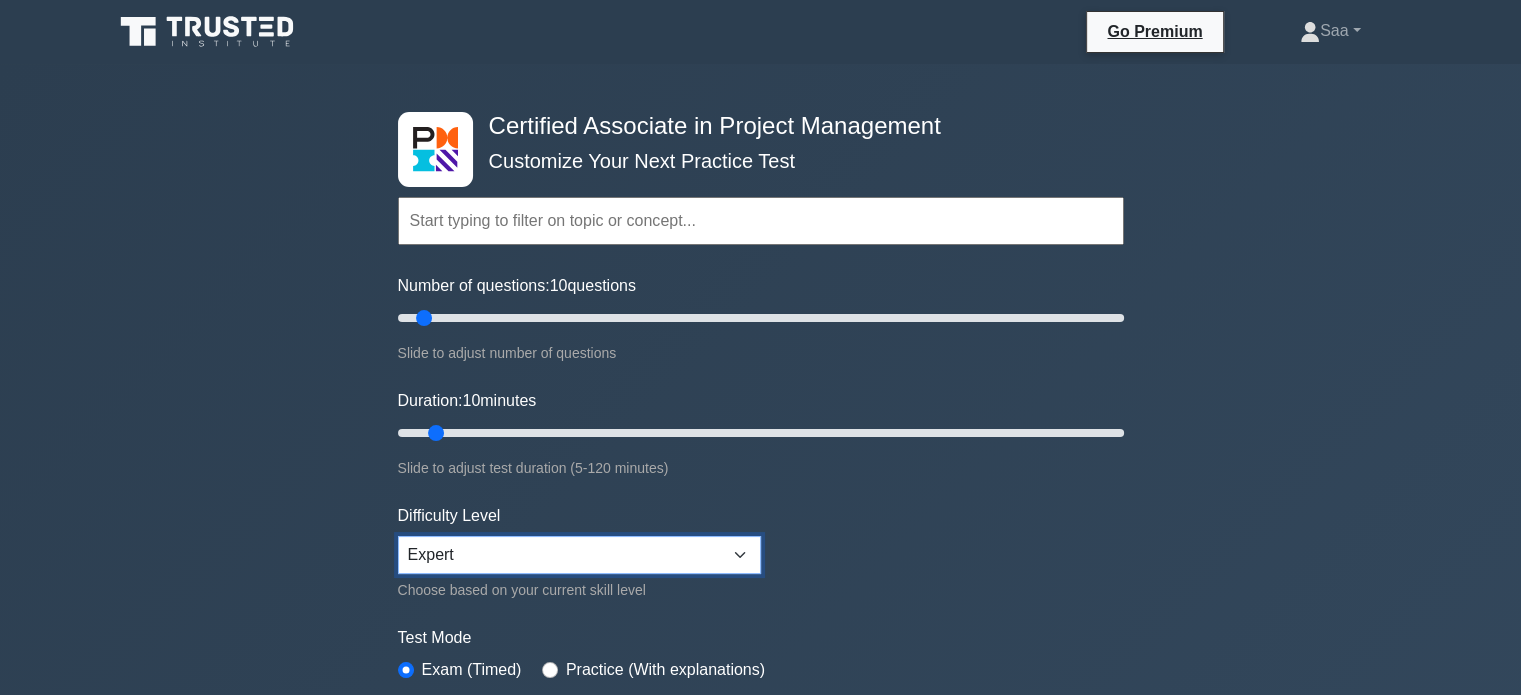 click on "Beginner
Intermediate
Expert" at bounding box center [579, 555] 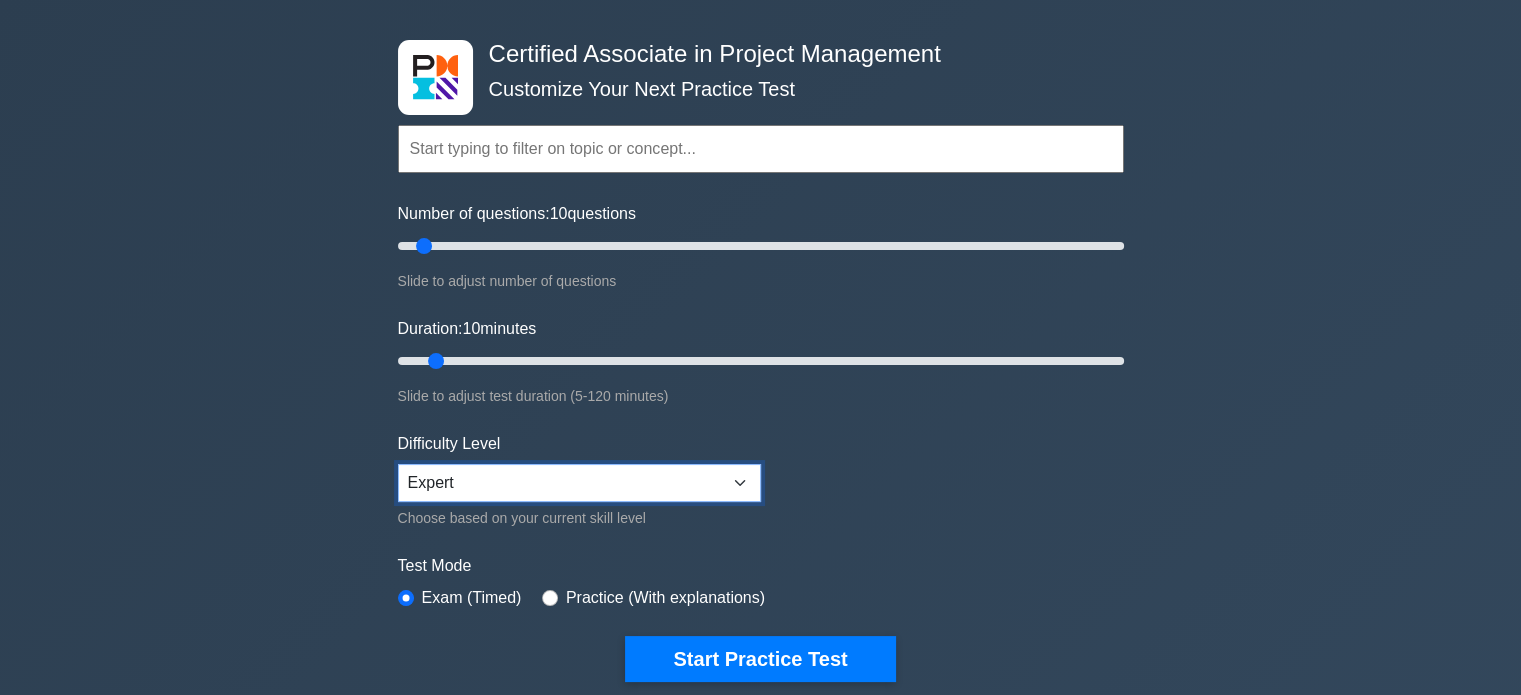 scroll, scrollTop: 200, scrollLeft: 0, axis: vertical 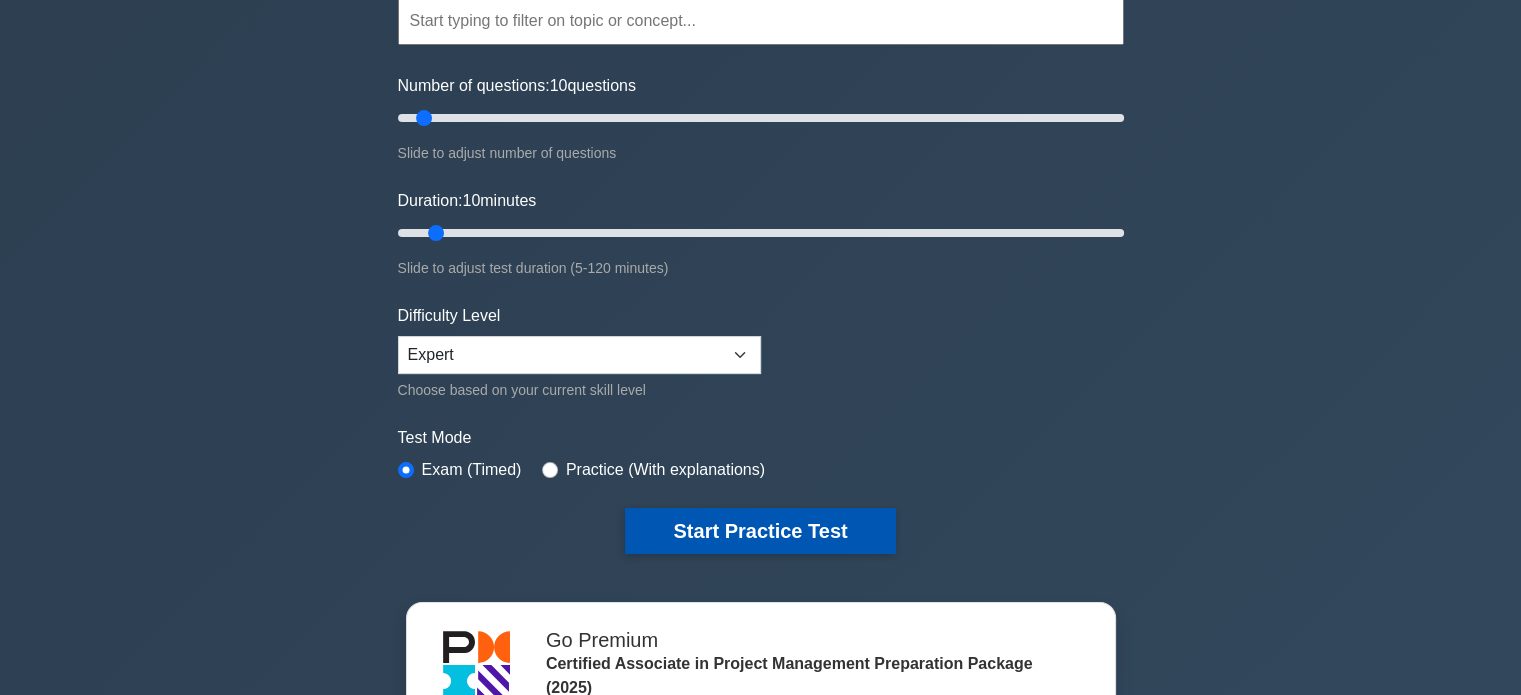 click on "Start Practice Test" at bounding box center (760, 531) 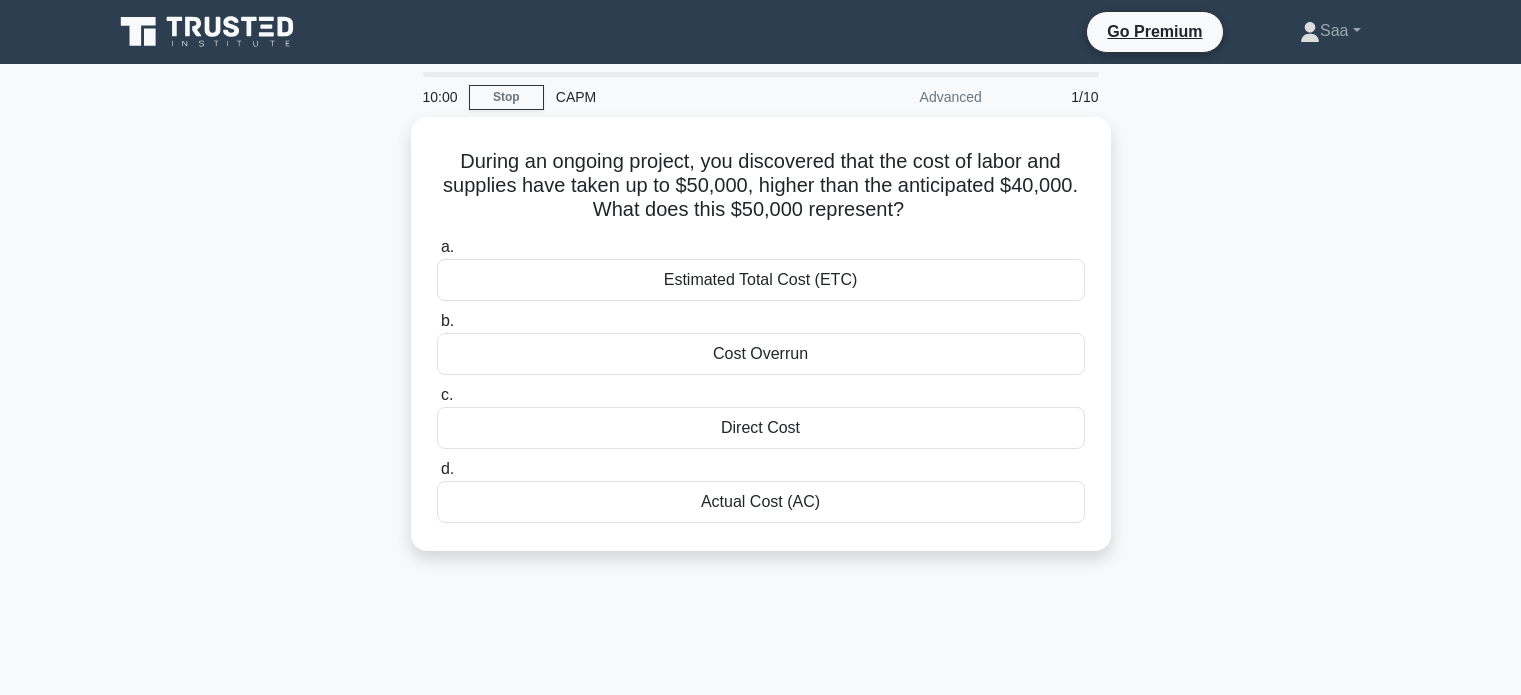 scroll, scrollTop: 0, scrollLeft: 0, axis: both 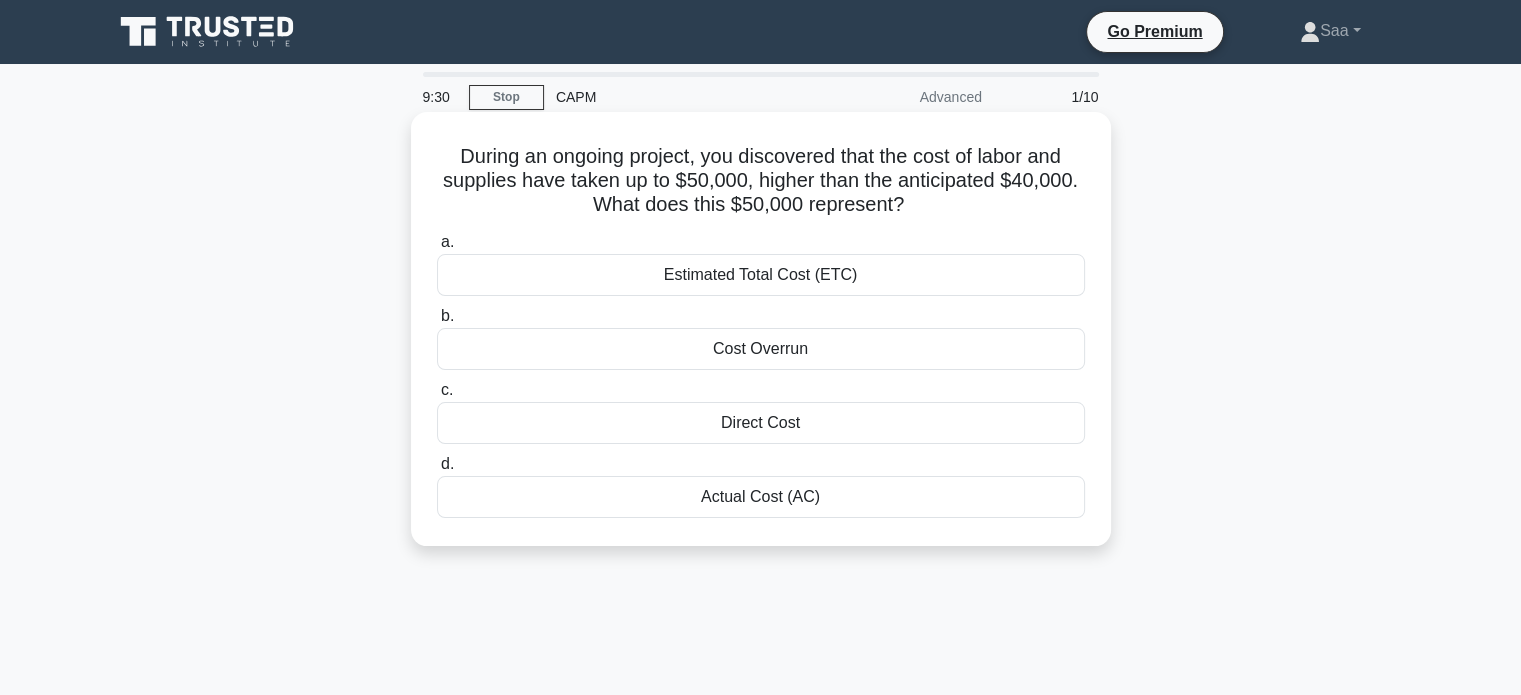 click on "Actual Cost (AC)" at bounding box center (761, 497) 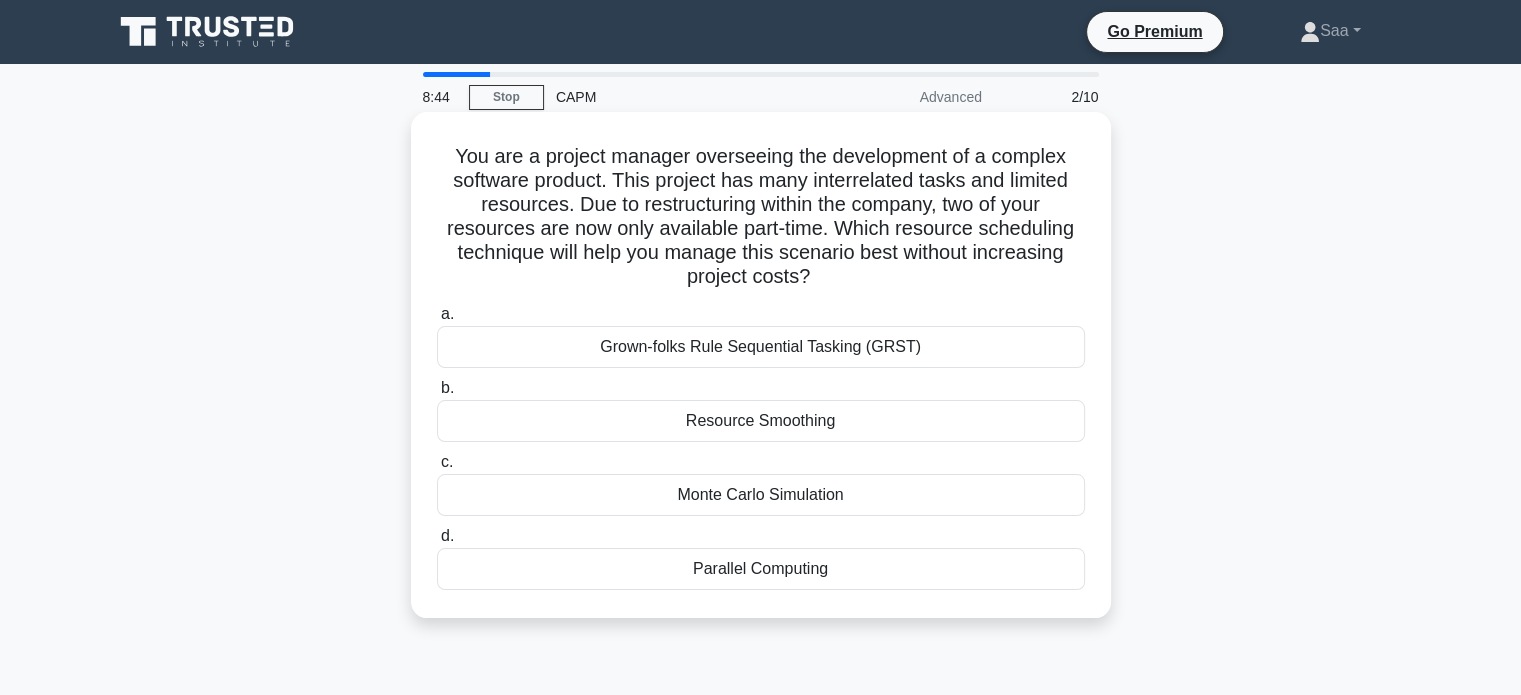 click on "Resource Smoothing" at bounding box center (761, 421) 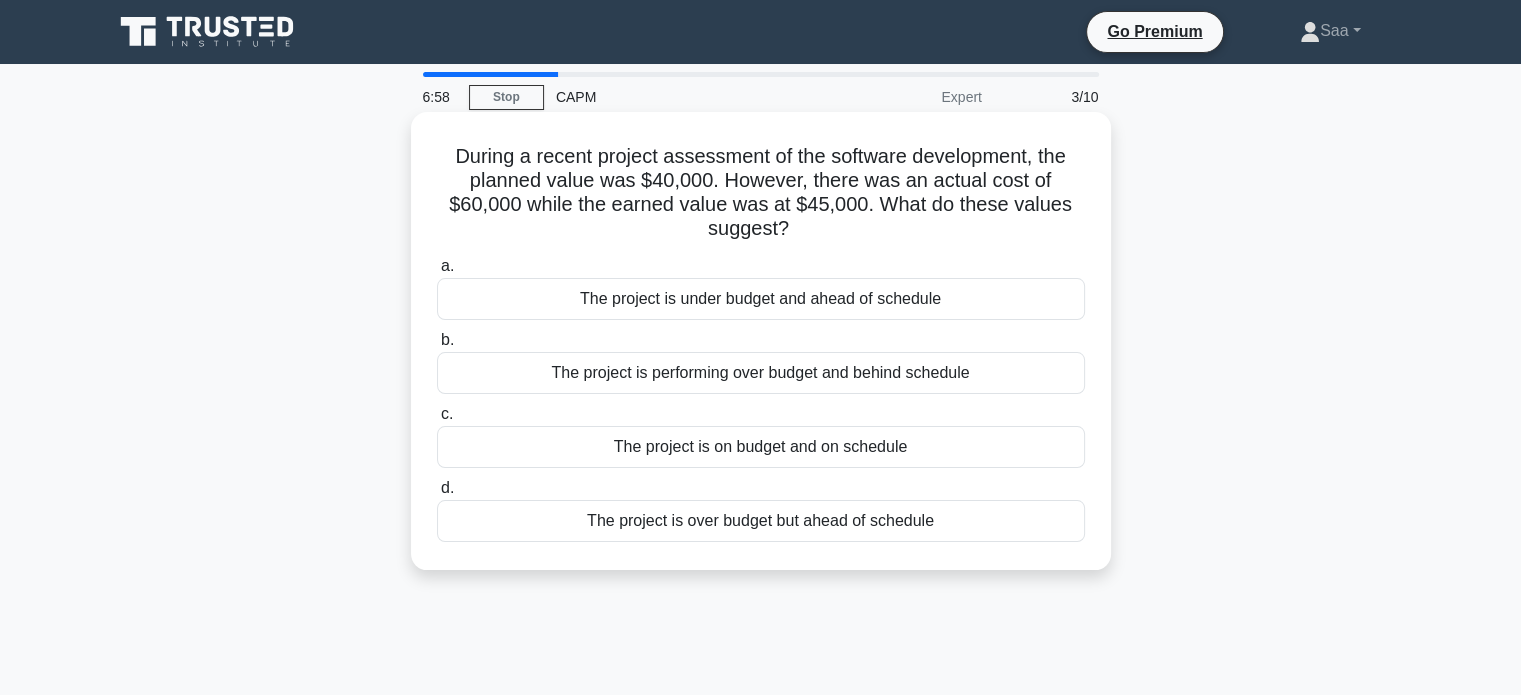 click on "The project is over budget but ahead of schedule" at bounding box center [761, 521] 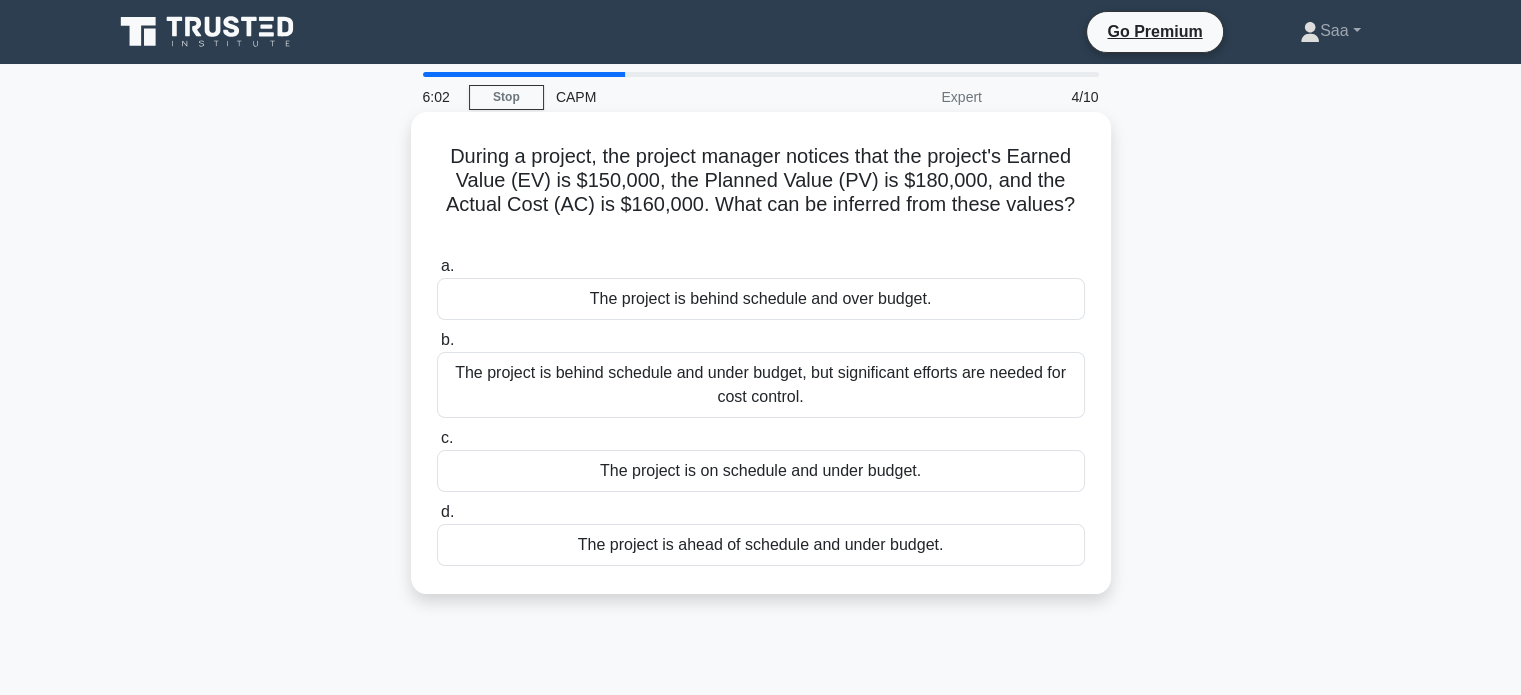 click on "The project is behind schedule and over budget." at bounding box center (761, 299) 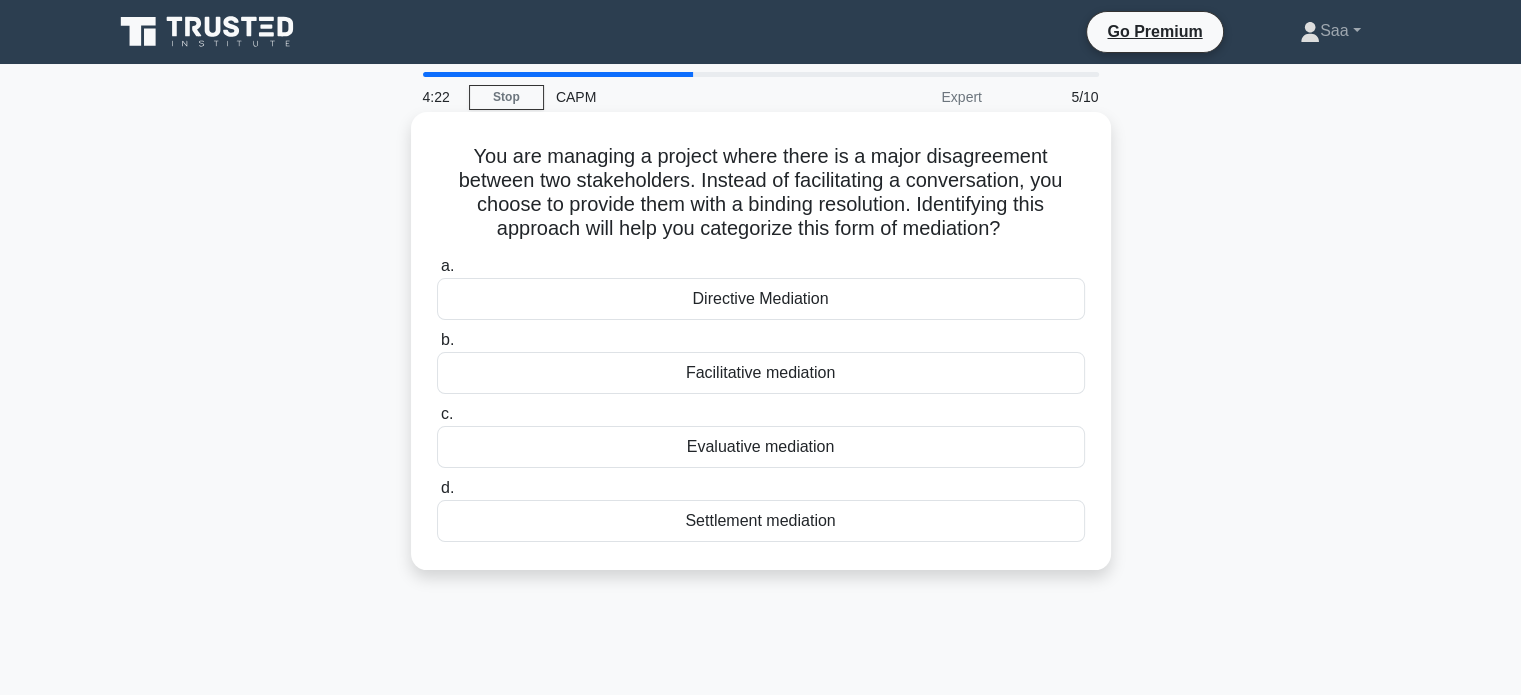 click on "Directive Mediation" at bounding box center [761, 299] 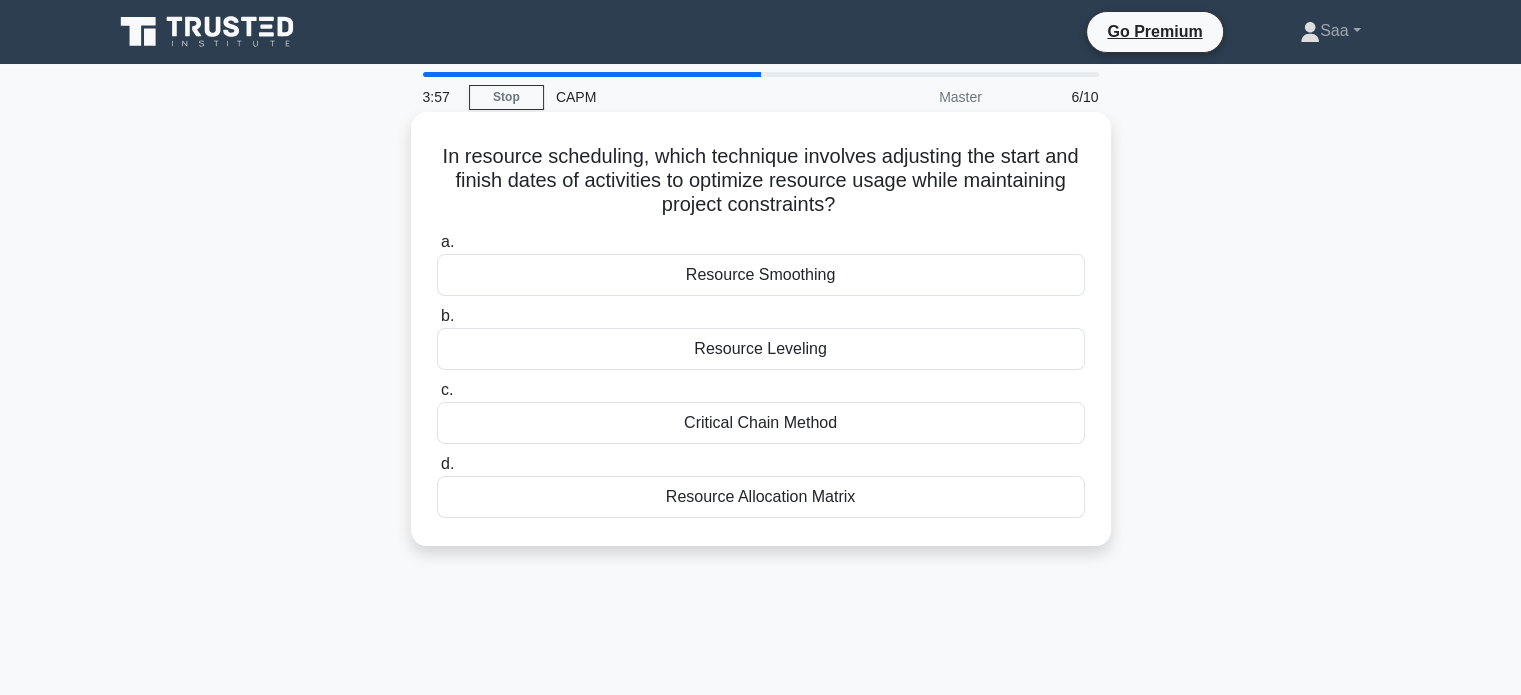 click on "Resource Allocation Matrix" at bounding box center [761, 497] 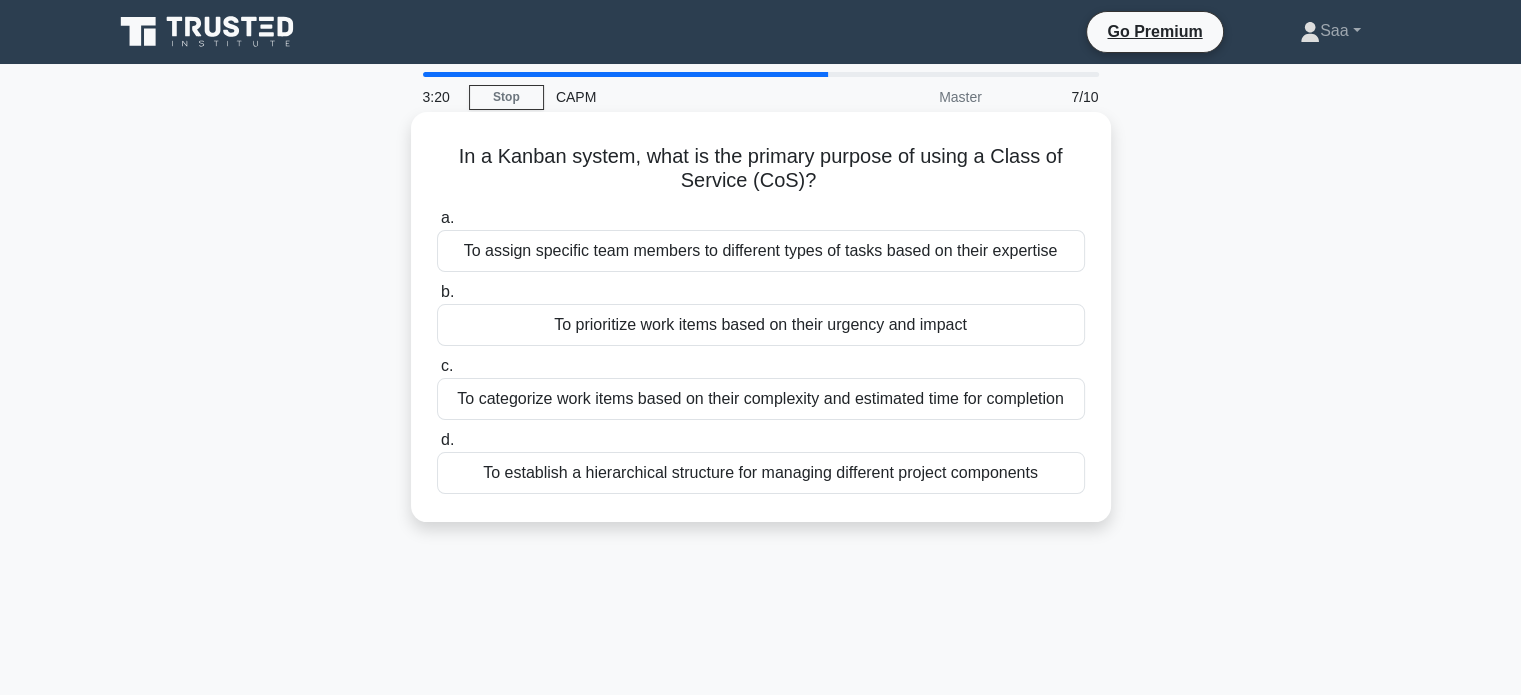 click on "To assign specific team members to different types of tasks based on their expertise" at bounding box center [761, 251] 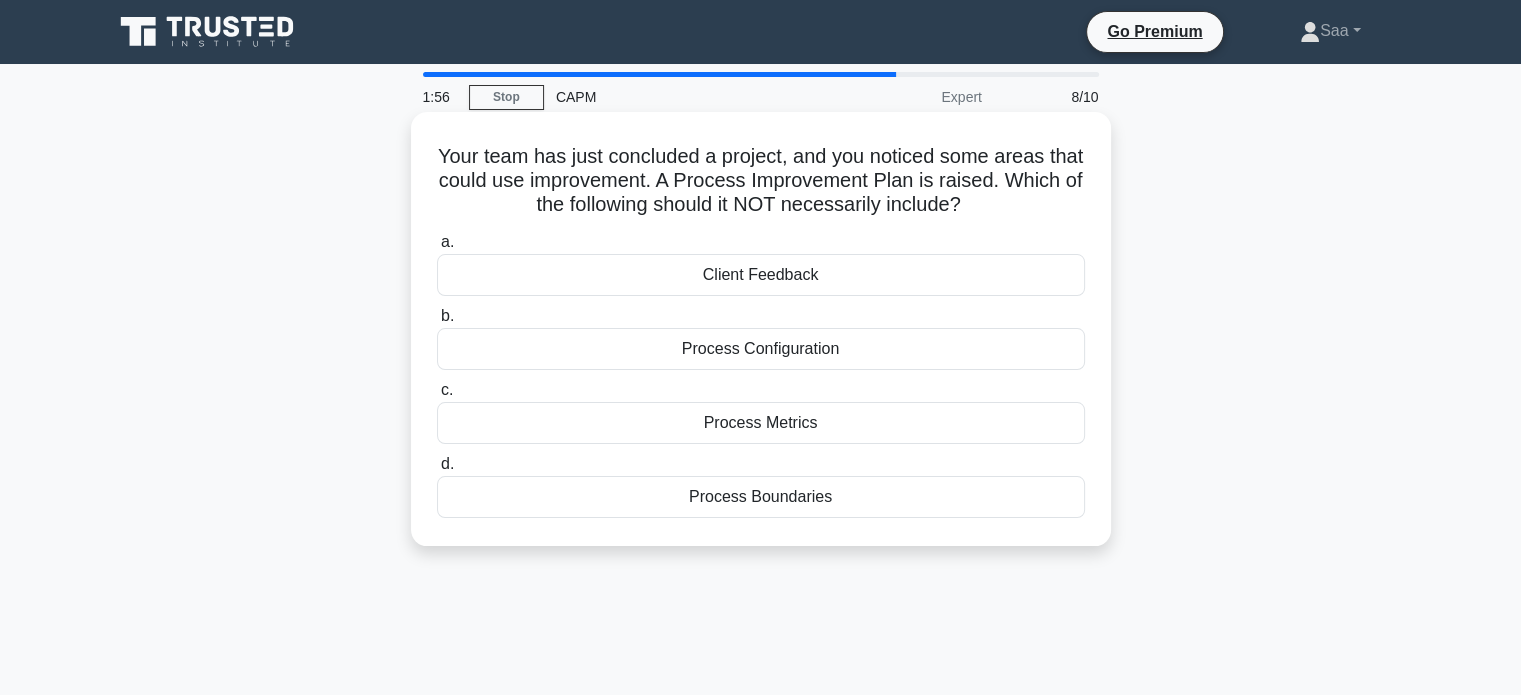 click on "Process Boundaries" at bounding box center [761, 497] 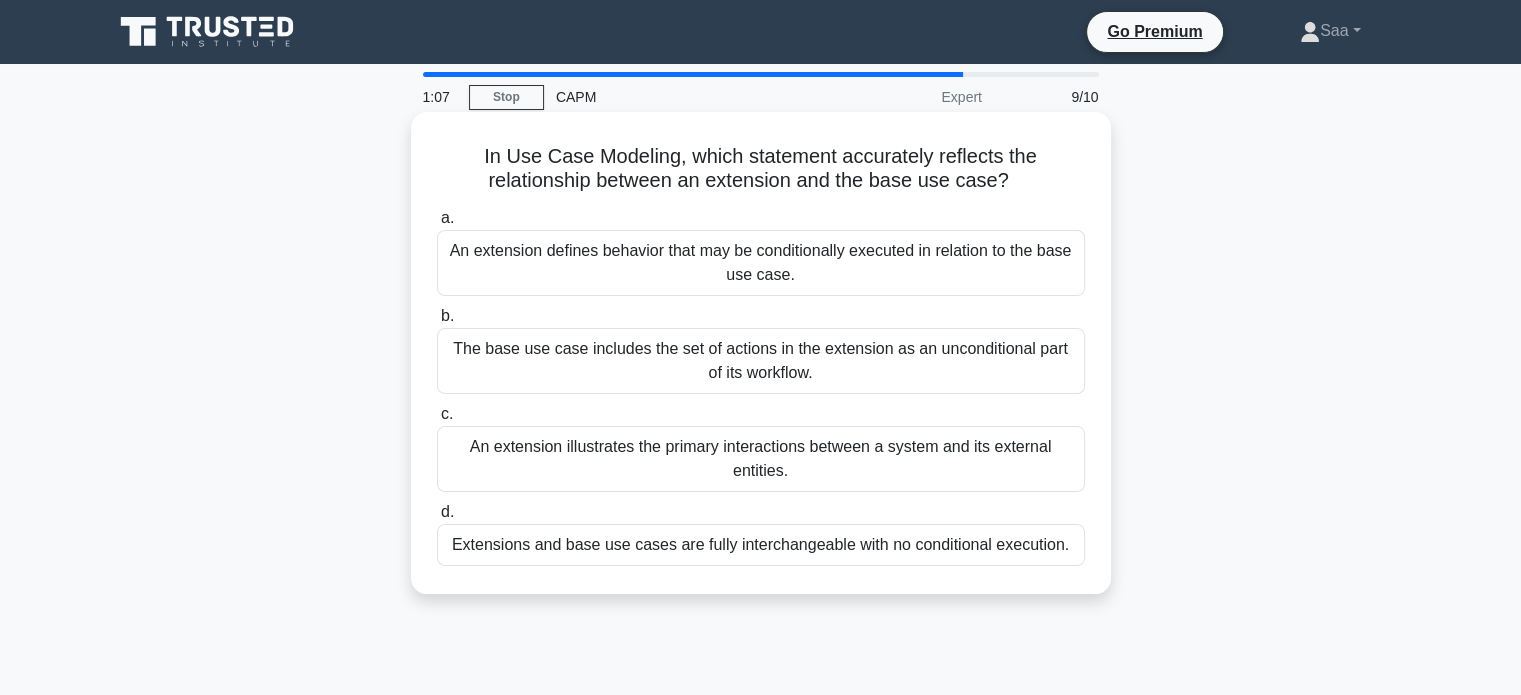 click on "An extension defines behavior that may be conditionally executed in relation to the base use case." at bounding box center [761, 263] 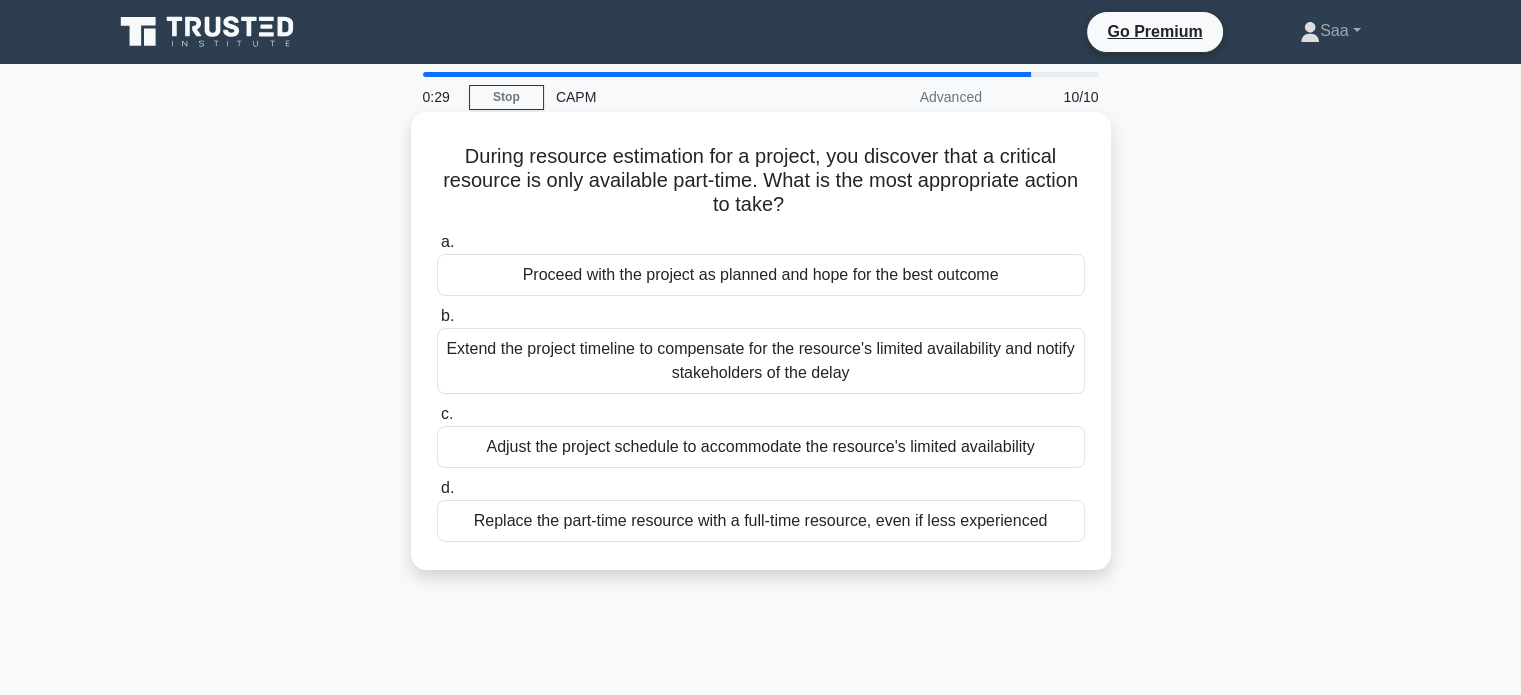 click on "Extend the project timeline to compensate for the resource's limited availability and notify stakeholders of the delay" at bounding box center [761, 361] 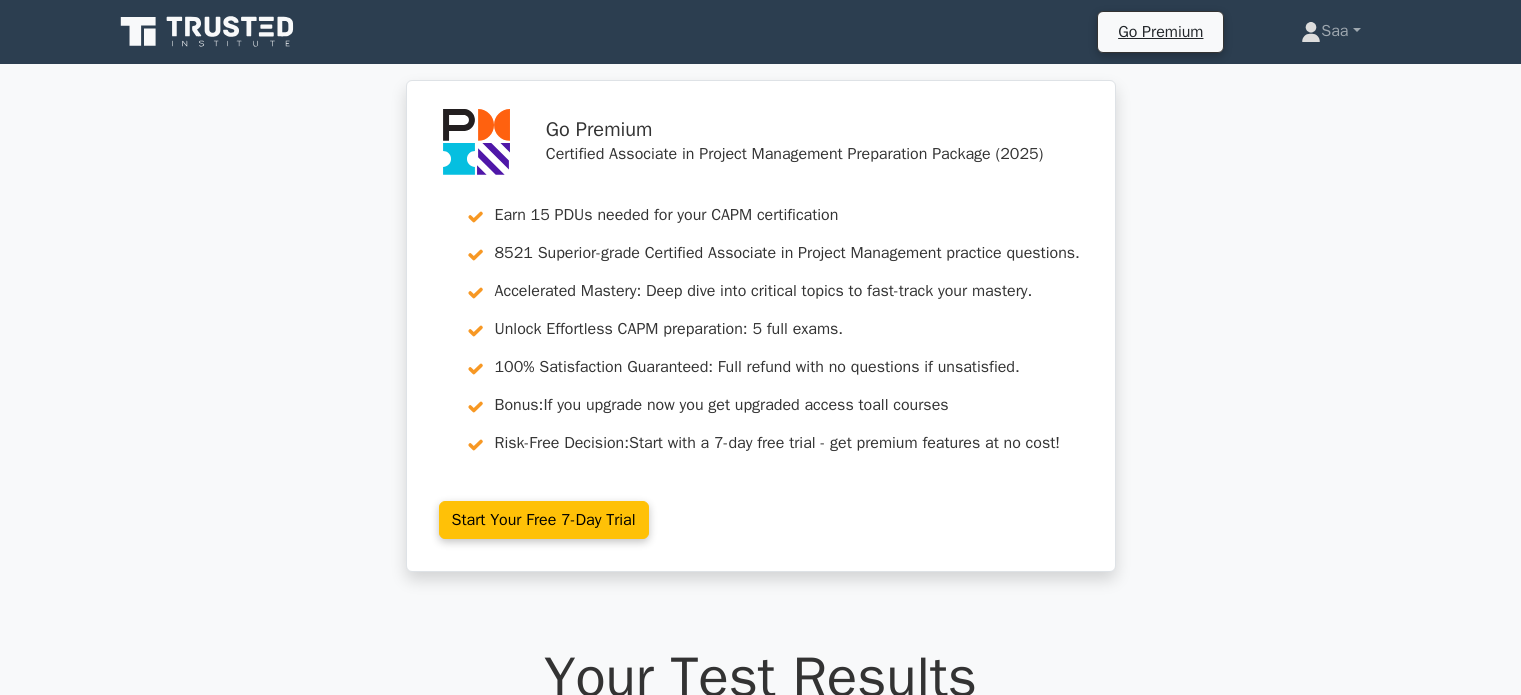 scroll, scrollTop: 0, scrollLeft: 0, axis: both 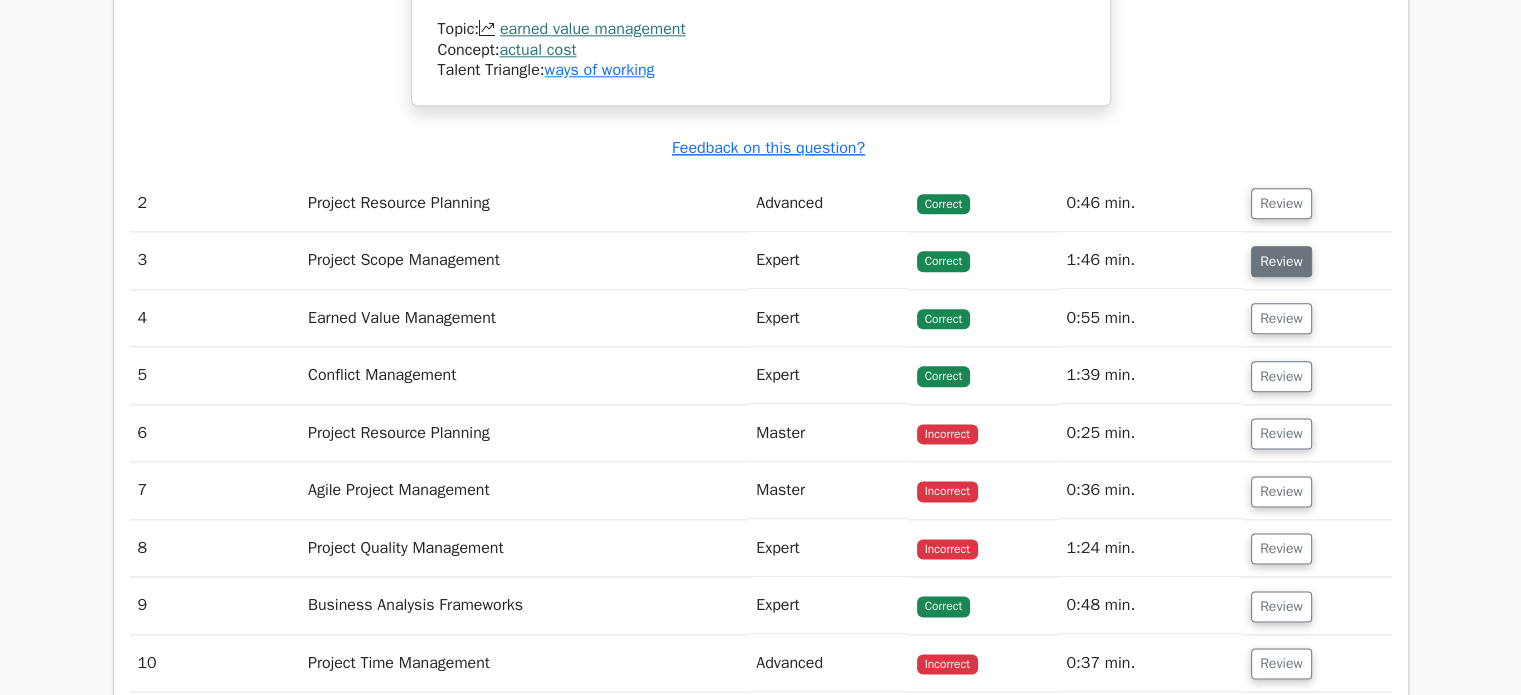 click on "Review" at bounding box center (1281, 261) 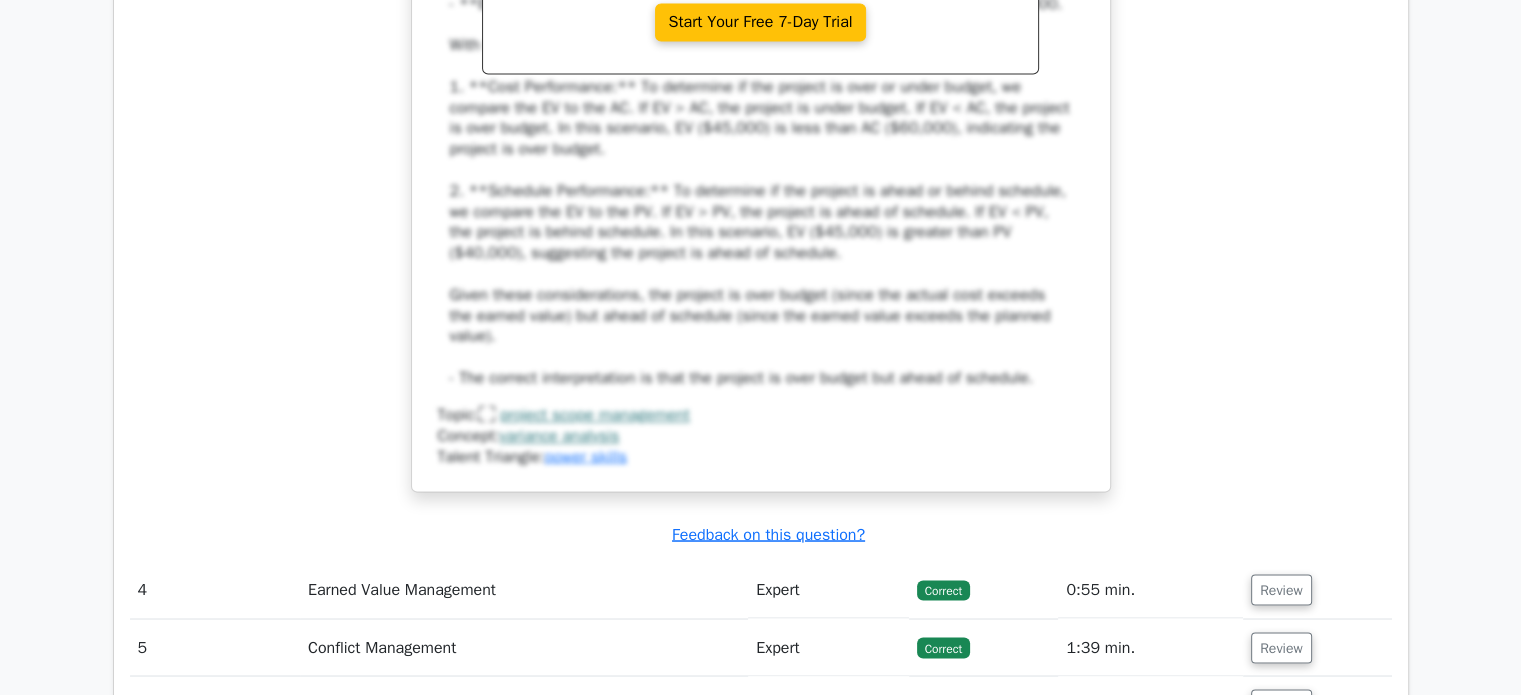 scroll, scrollTop: 3545, scrollLeft: 0, axis: vertical 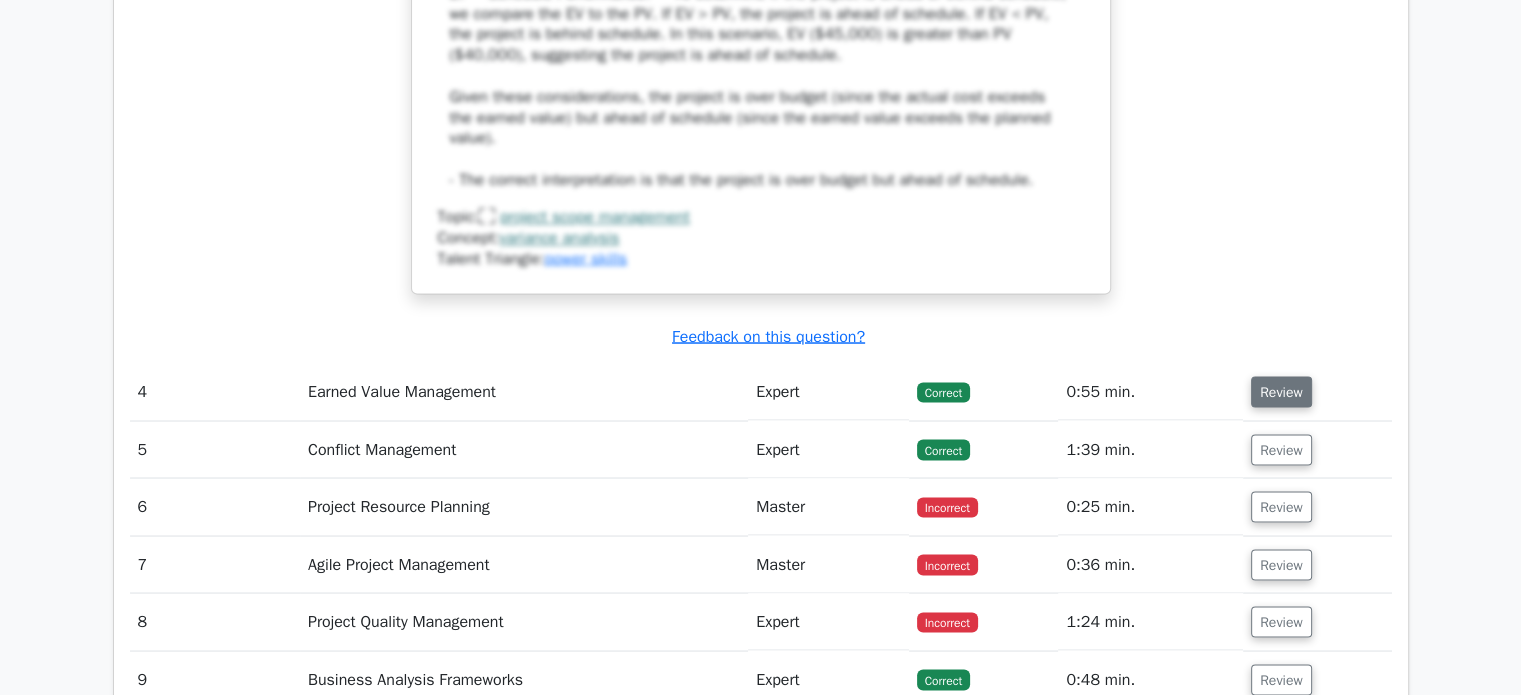 click on "Review" at bounding box center (1281, 391) 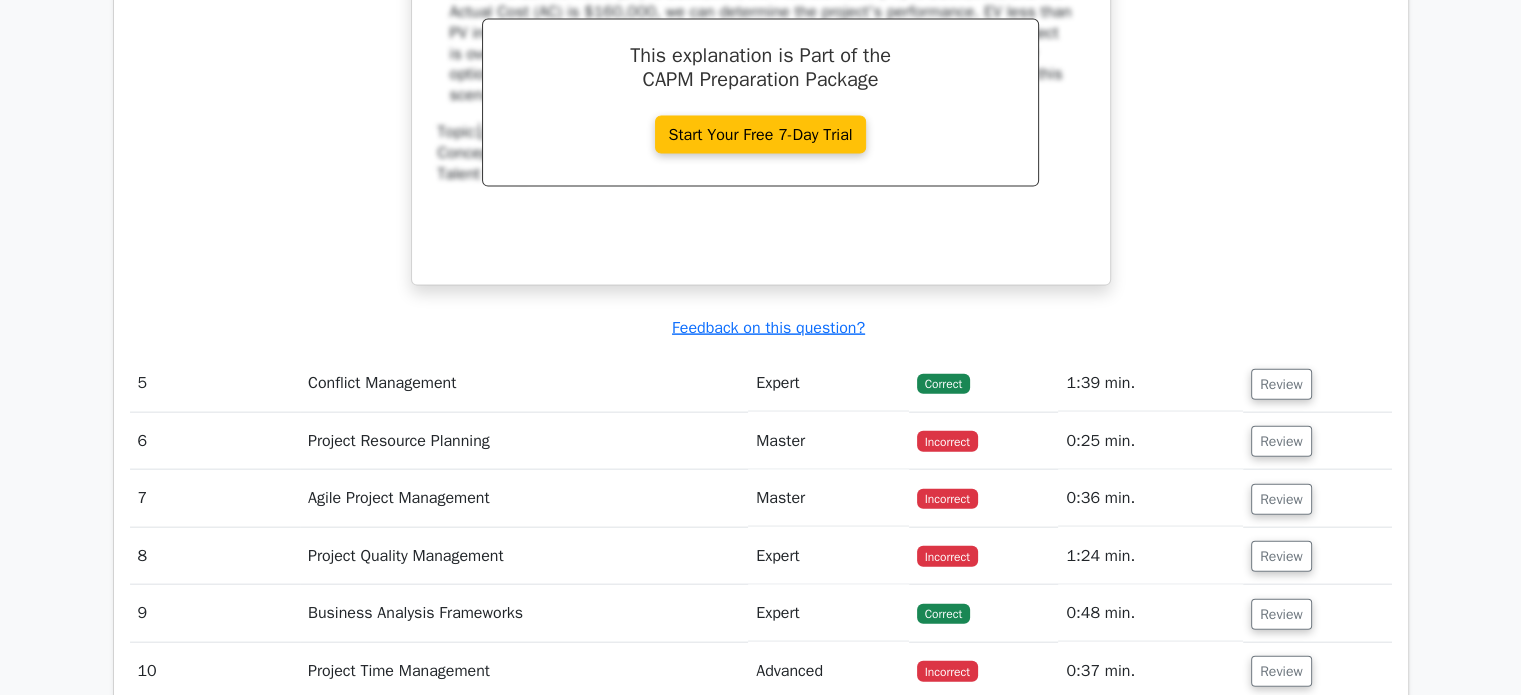 scroll, scrollTop: 4645, scrollLeft: 0, axis: vertical 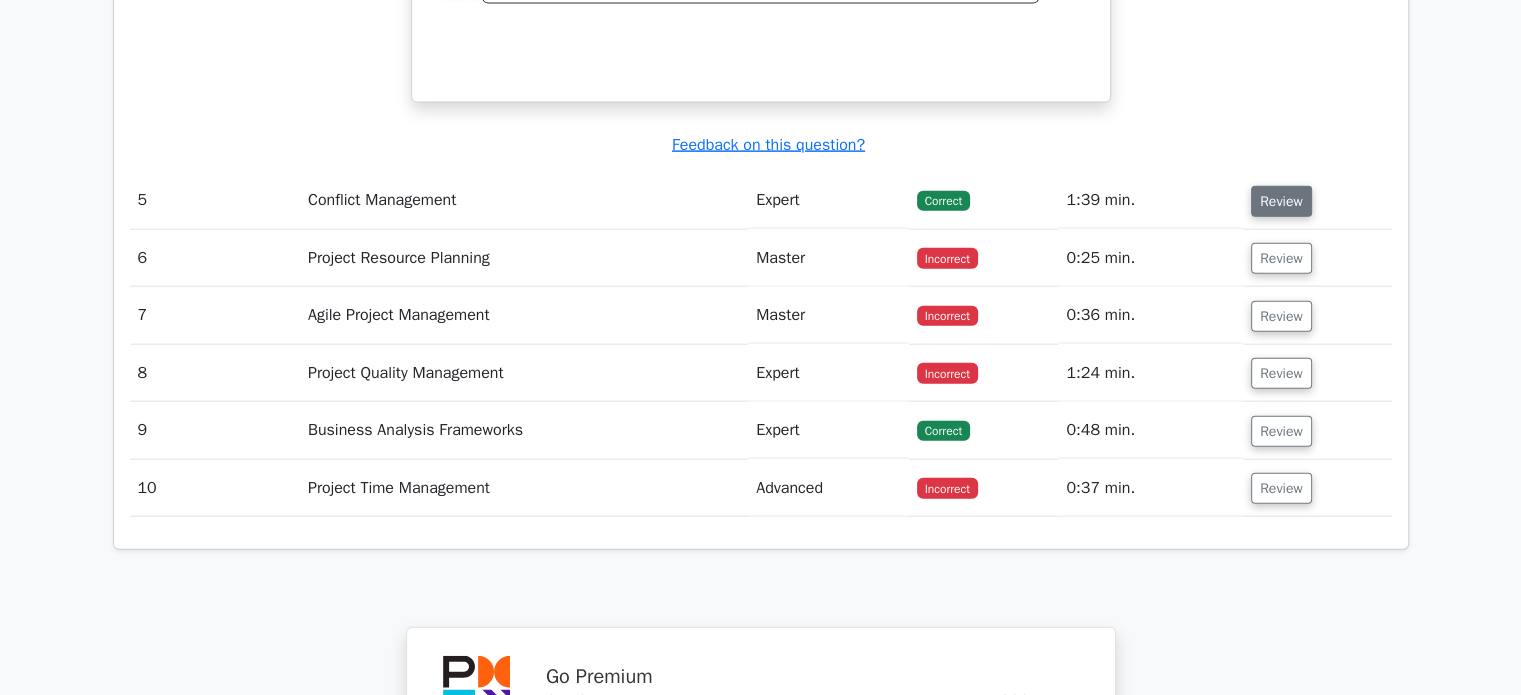 click on "Review" at bounding box center (1281, 201) 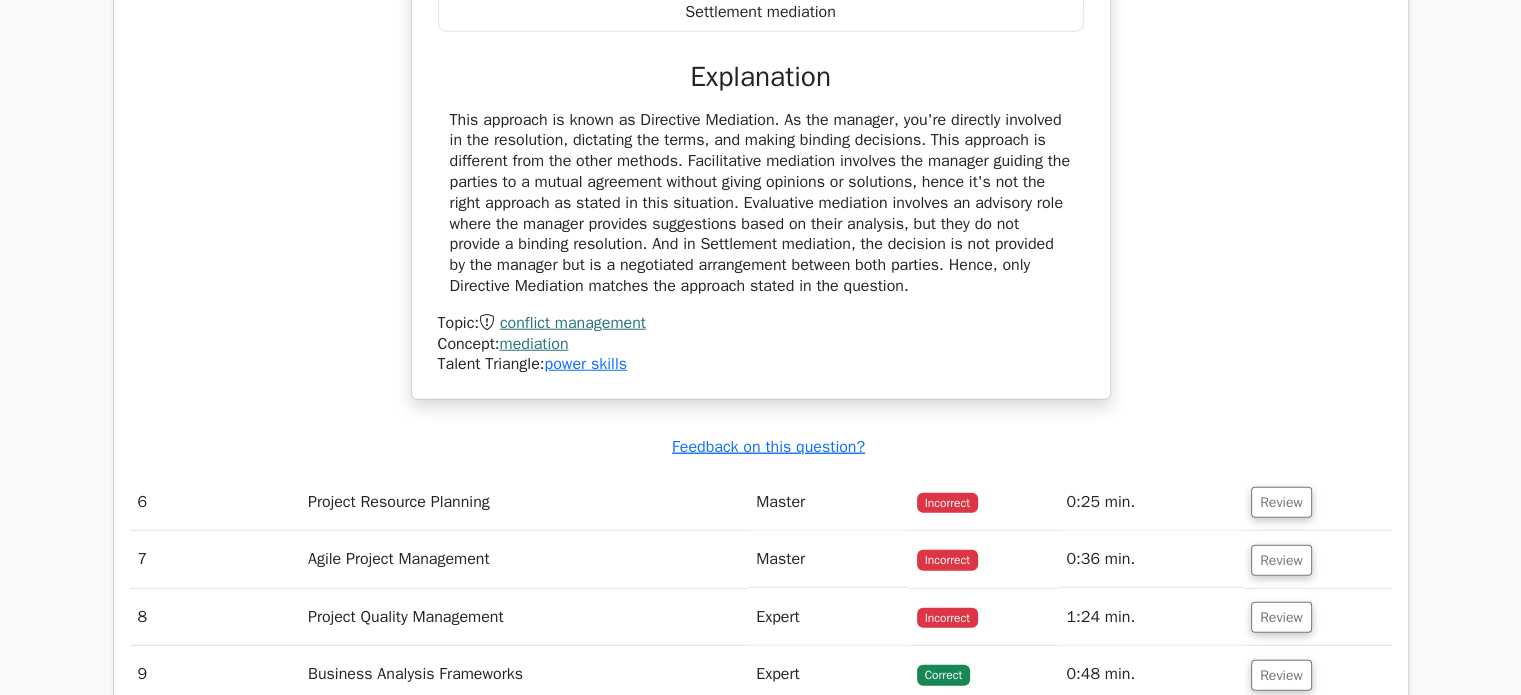 scroll, scrollTop: 5245, scrollLeft: 0, axis: vertical 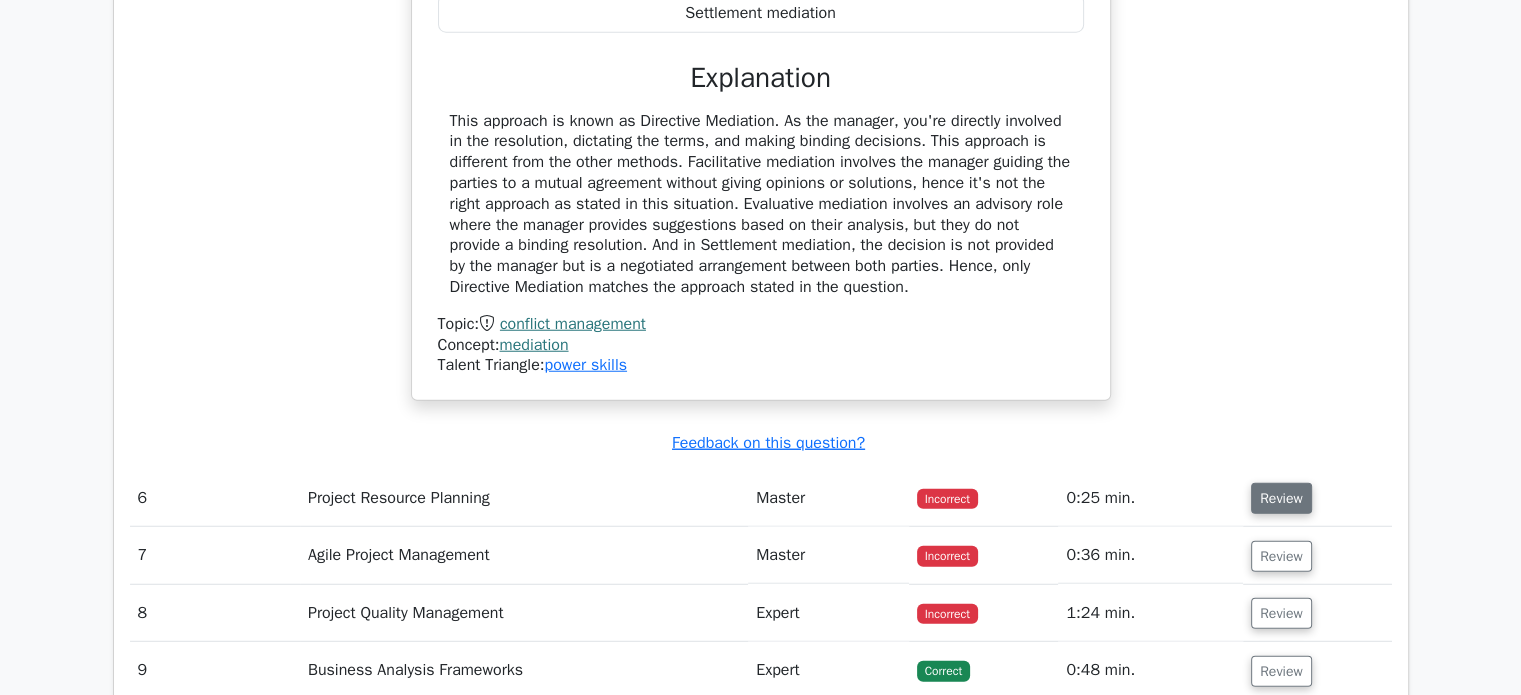 click on "Review" at bounding box center (1281, 498) 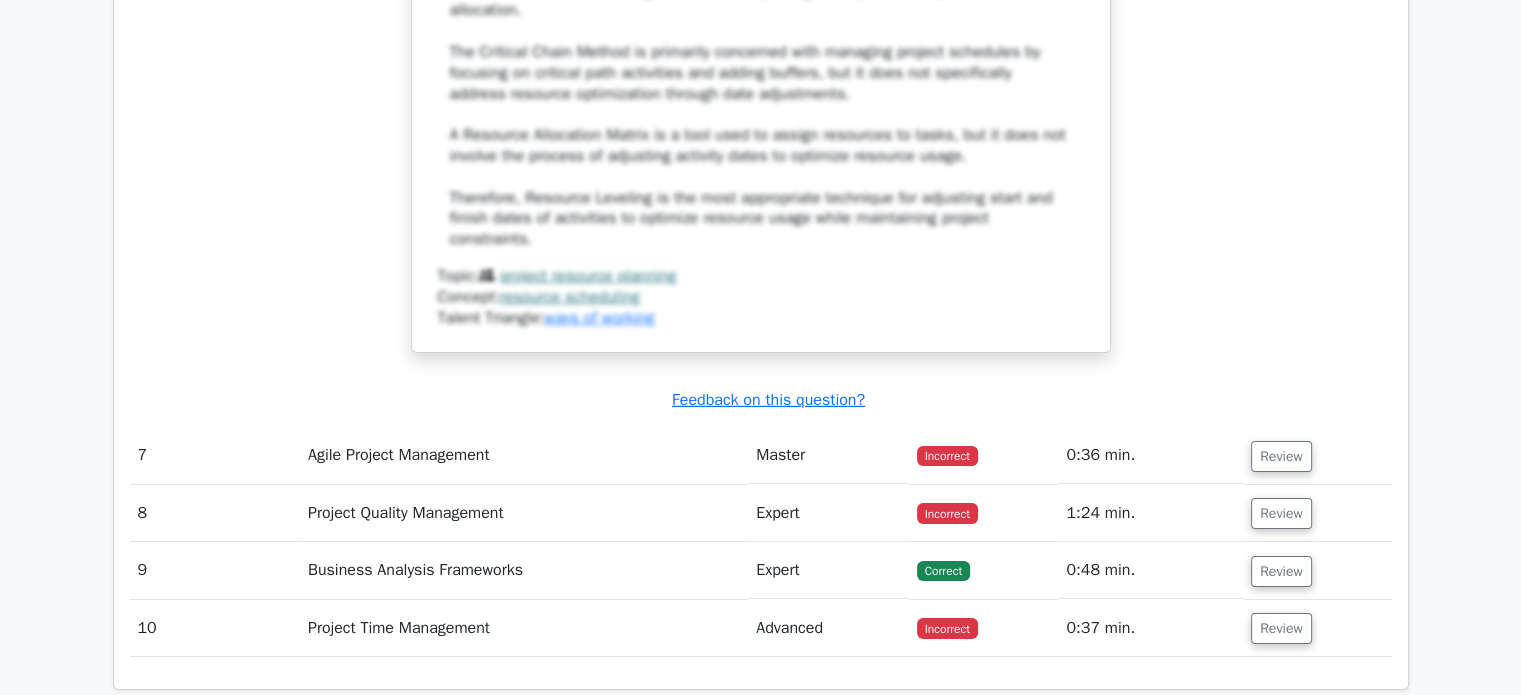 scroll, scrollTop: 6445, scrollLeft: 0, axis: vertical 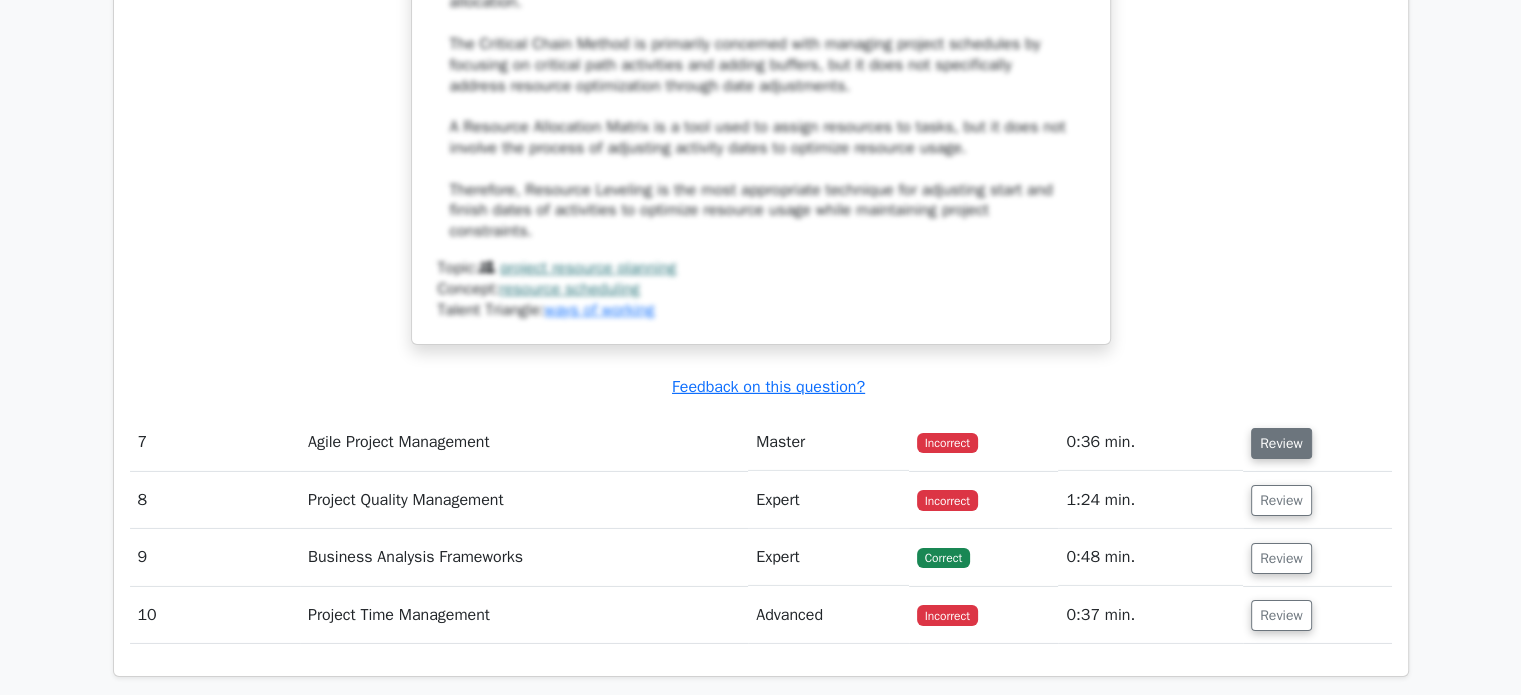 click on "Review" at bounding box center (1281, 443) 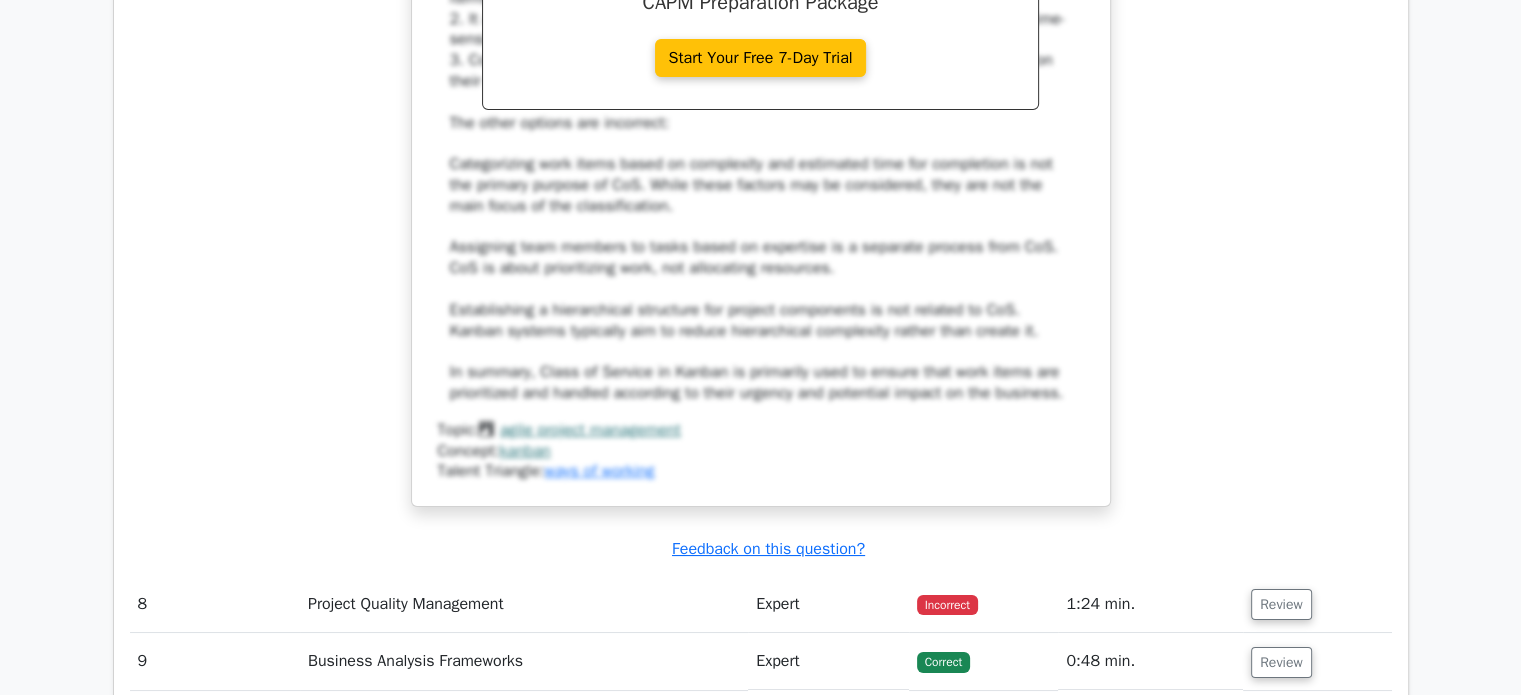scroll, scrollTop: 7645, scrollLeft: 0, axis: vertical 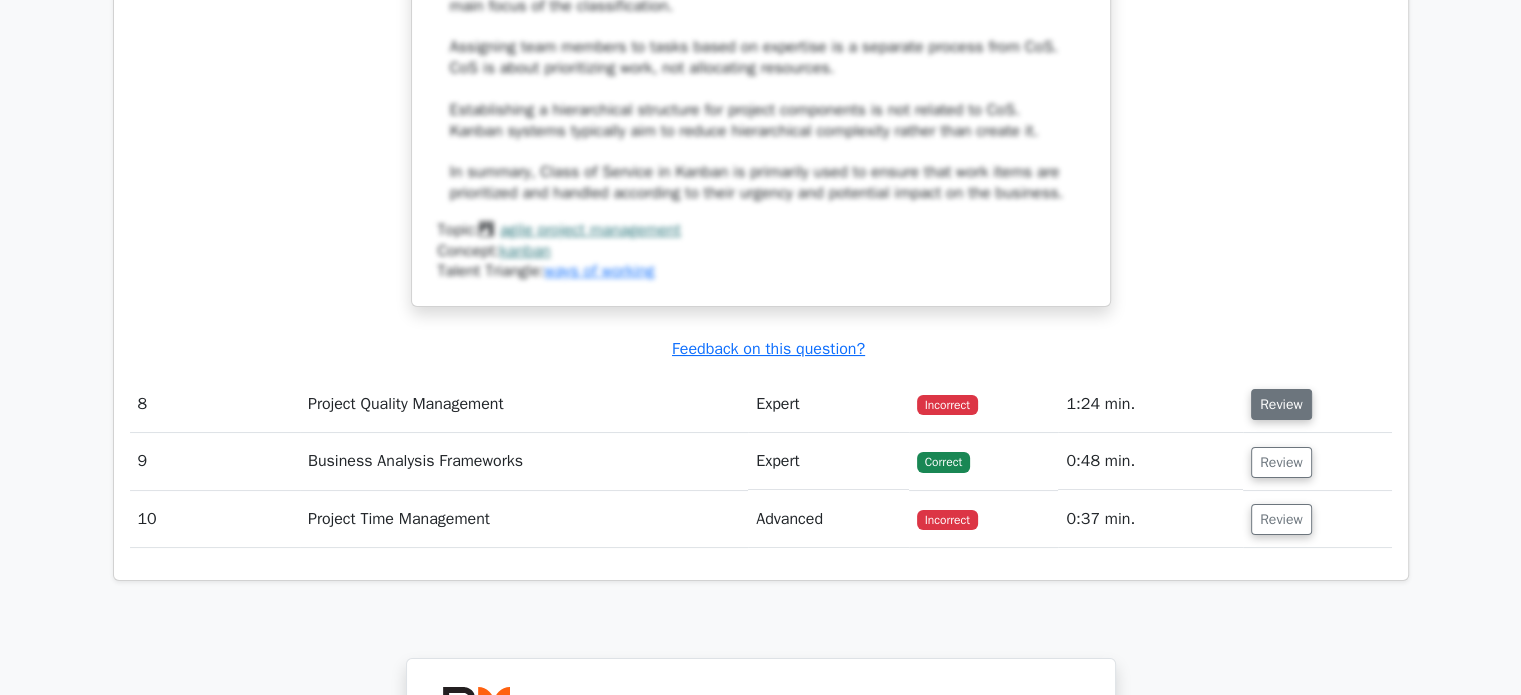 click on "Review" at bounding box center (1281, 404) 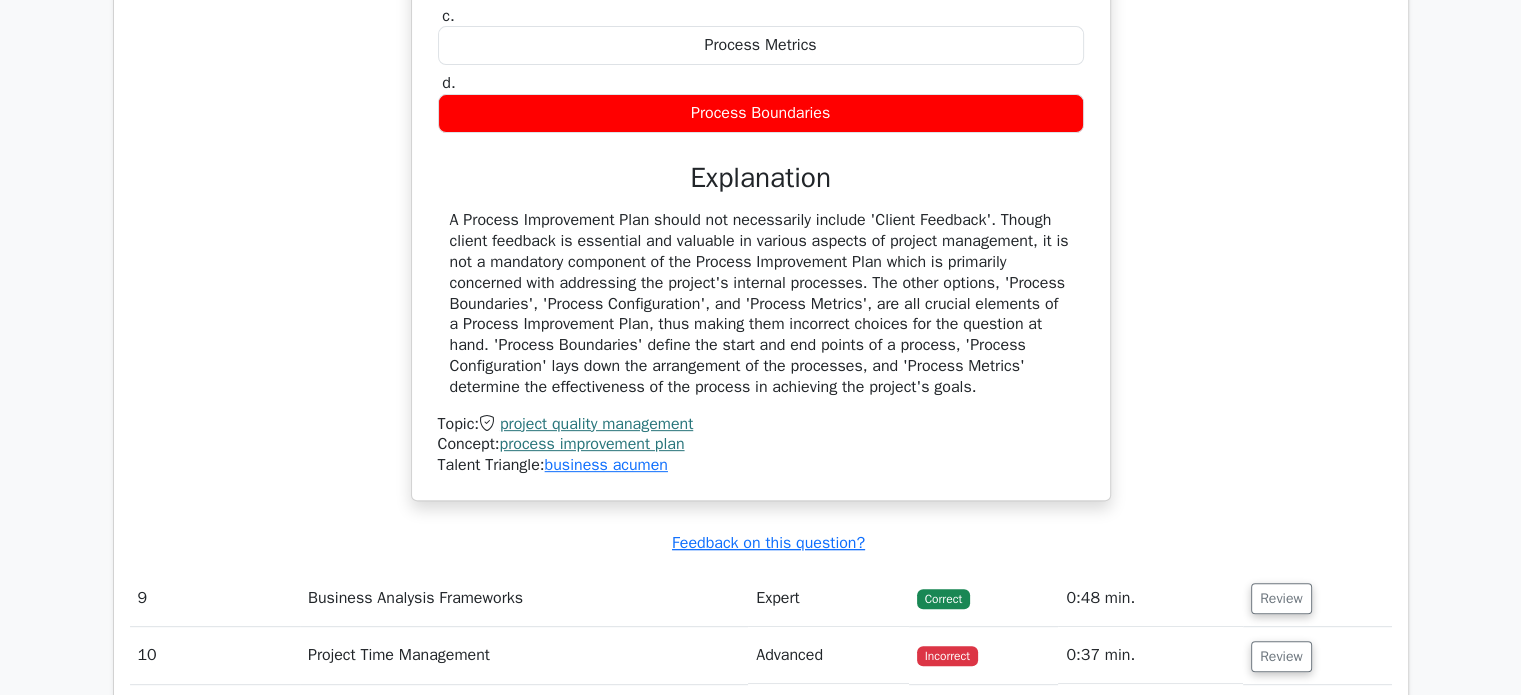 scroll, scrollTop: 8445, scrollLeft: 0, axis: vertical 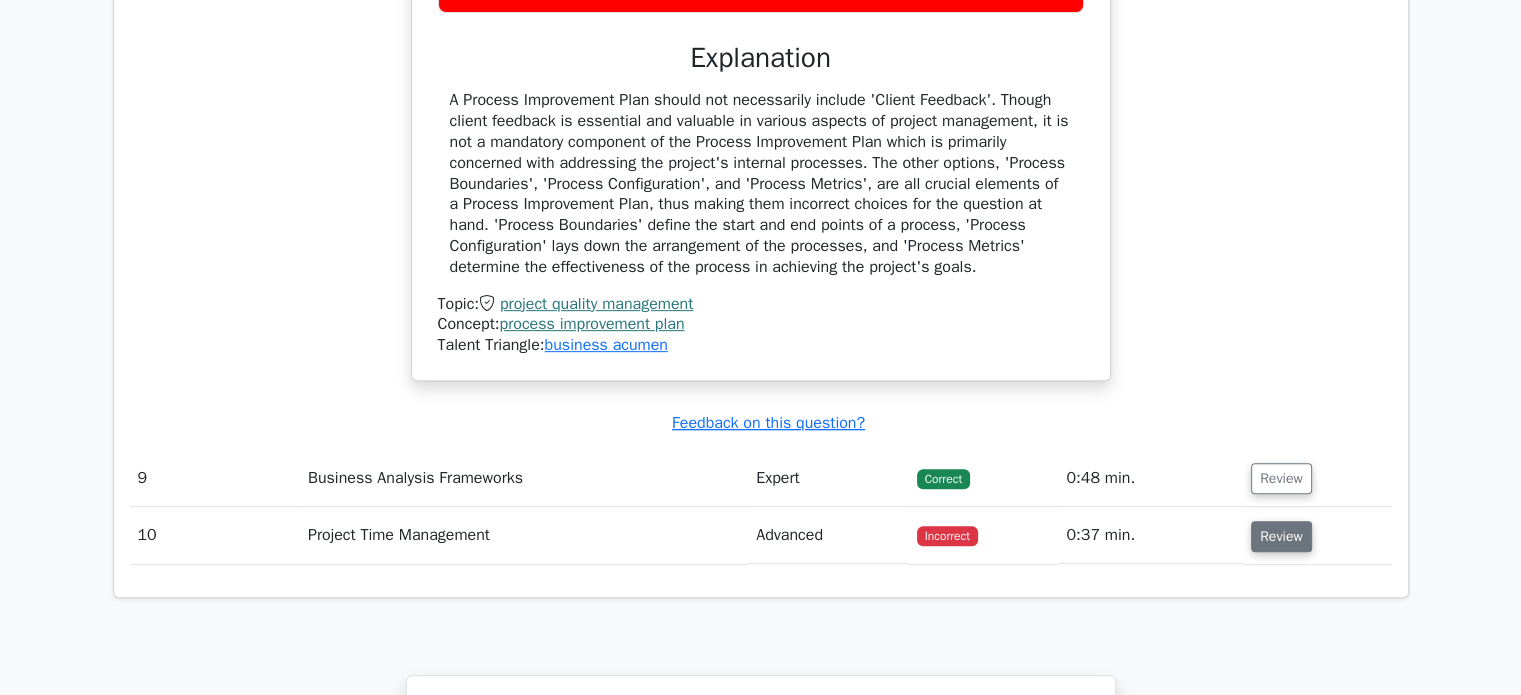 click on "Review" at bounding box center [1281, 536] 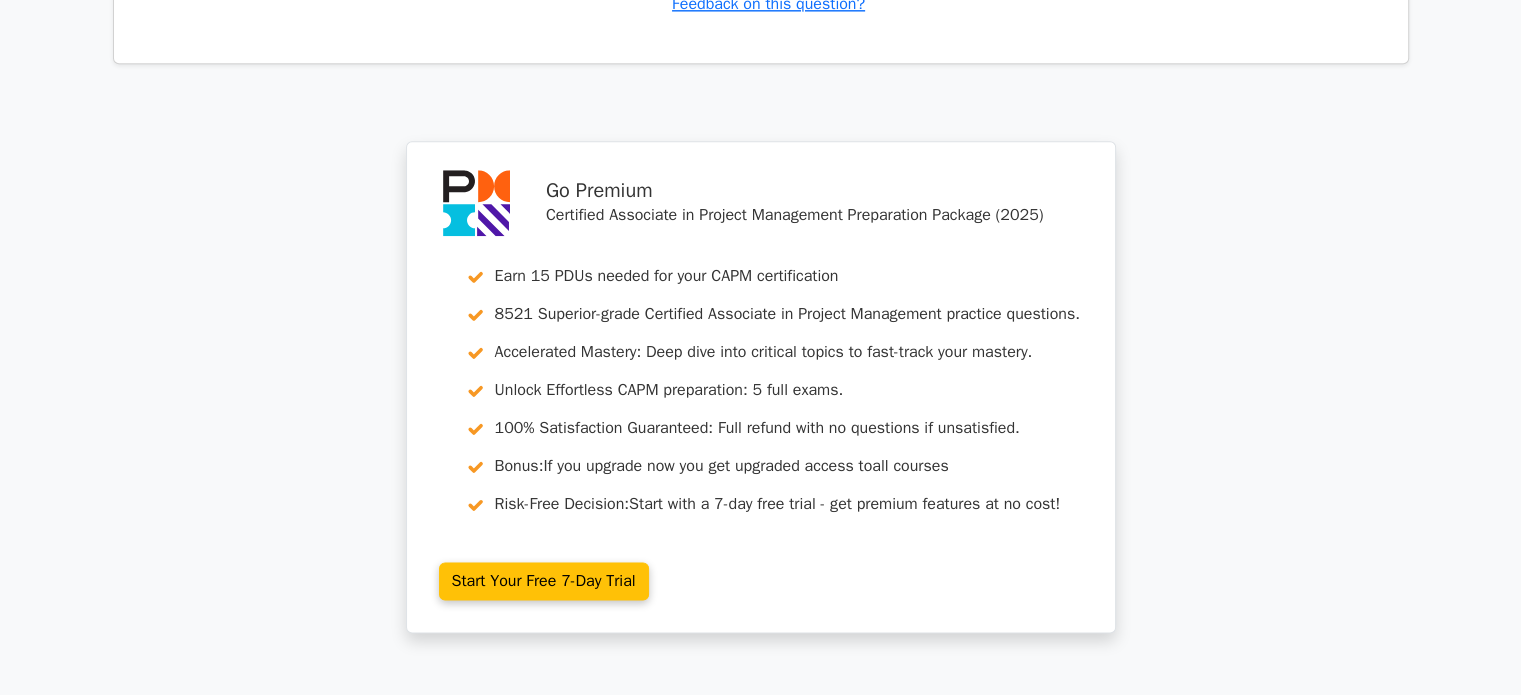 scroll, scrollTop: 10345, scrollLeft: 0, axis: vertical 